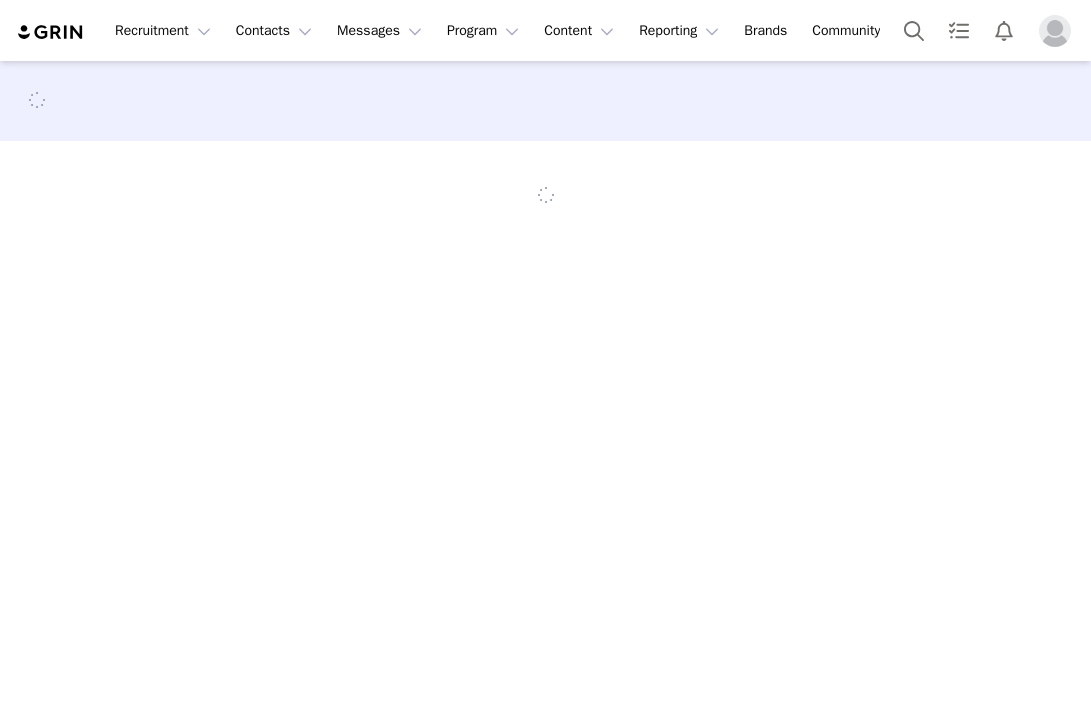 scroll, scrollTop: 0, scrollLeft: 0, axis: both 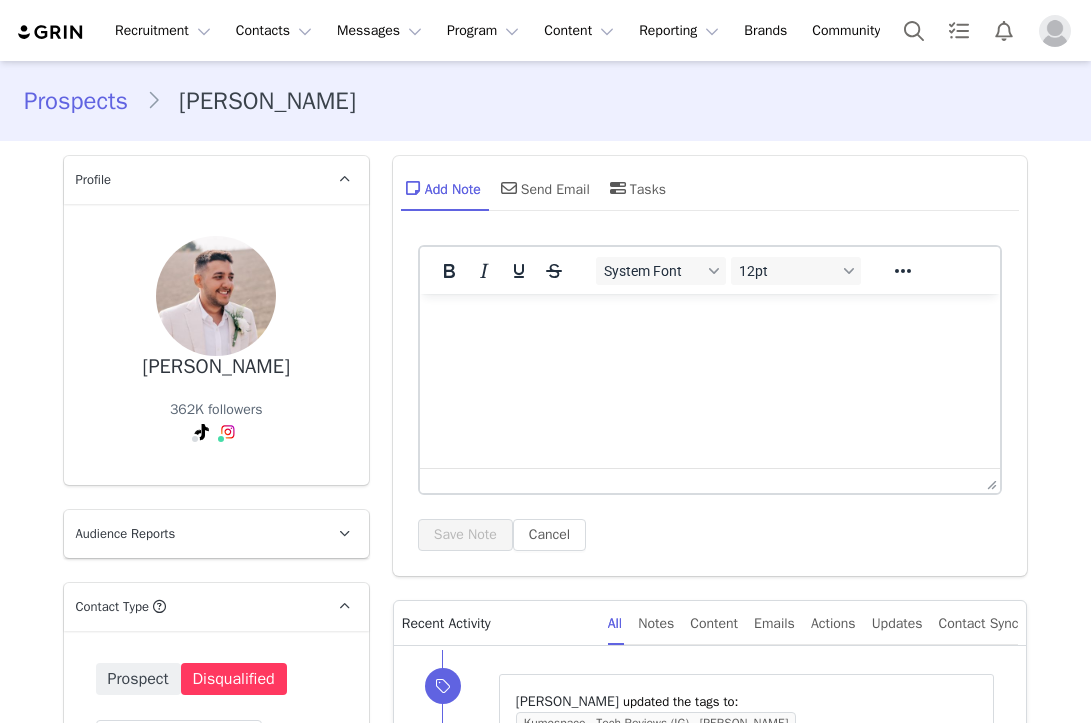 type on "+1 (United States)" 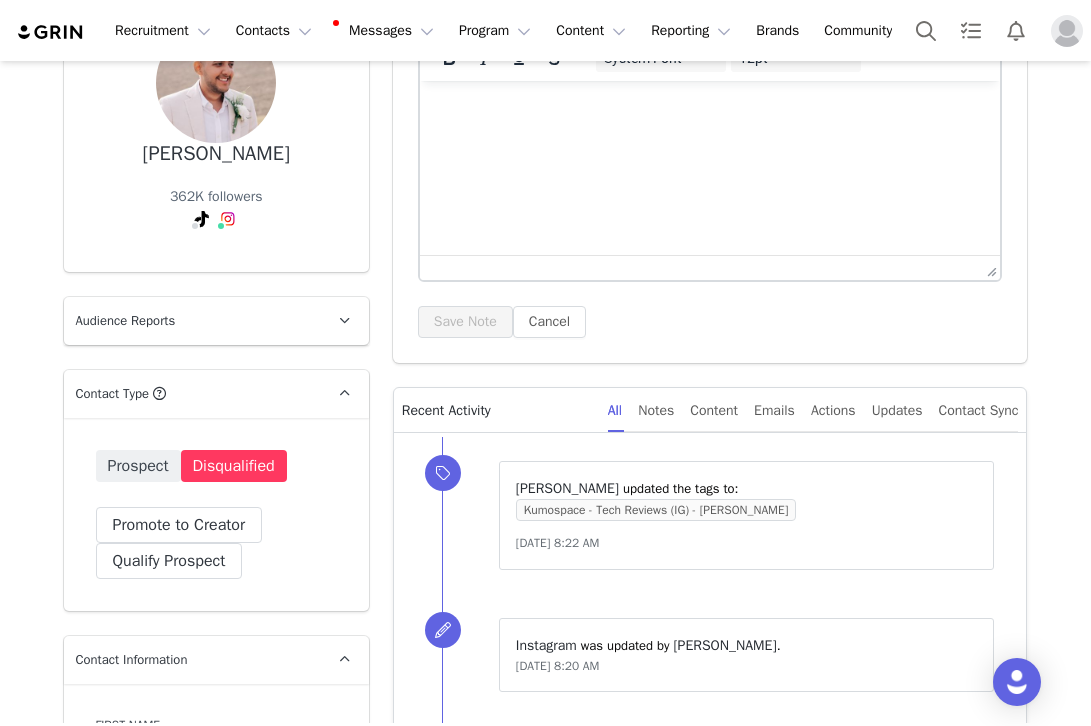 scroll, scrollTop: 295, scrollLeft: 0, axis: vertical 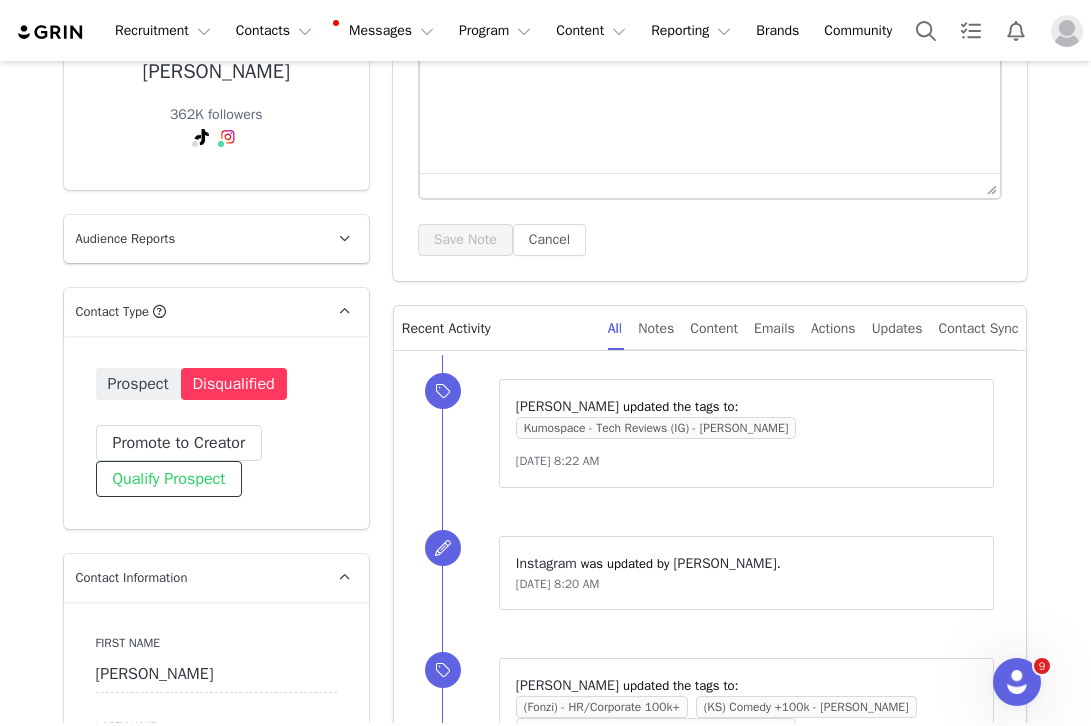 click on "Qualify Prospect" at bounding box center (169, 479) 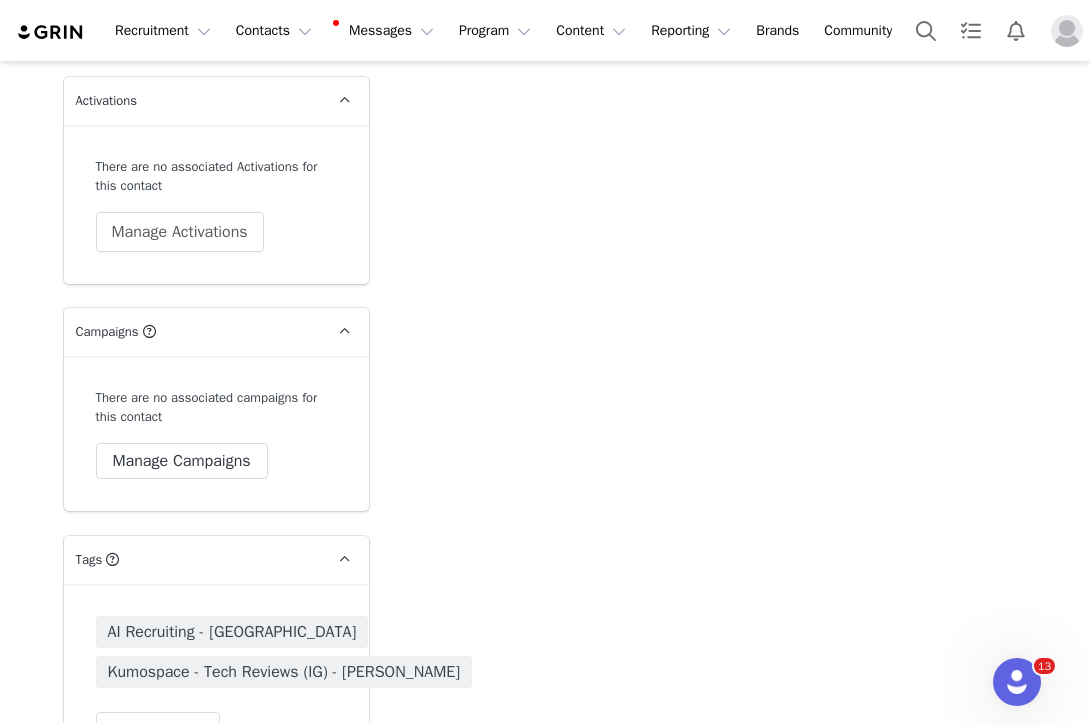 scroll, scrollTop: 2828, scrollLeft: 0, axis: vertical 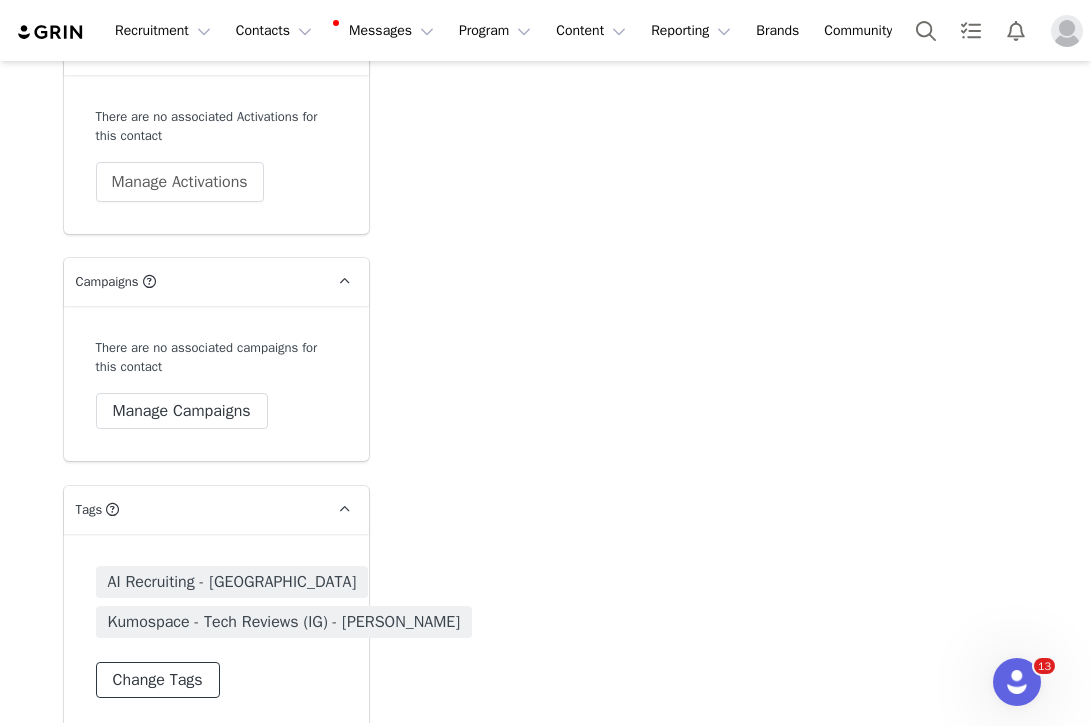 click on "Change Tags" at bounding box center [158, 680] 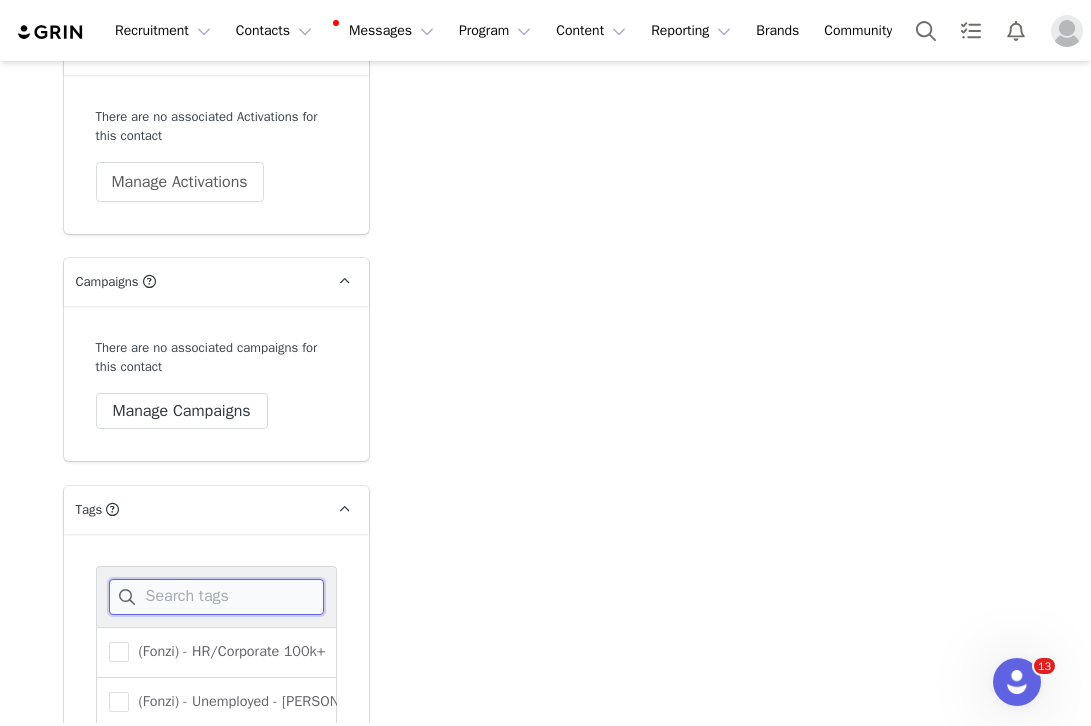 click at bounding box center [216, 597] 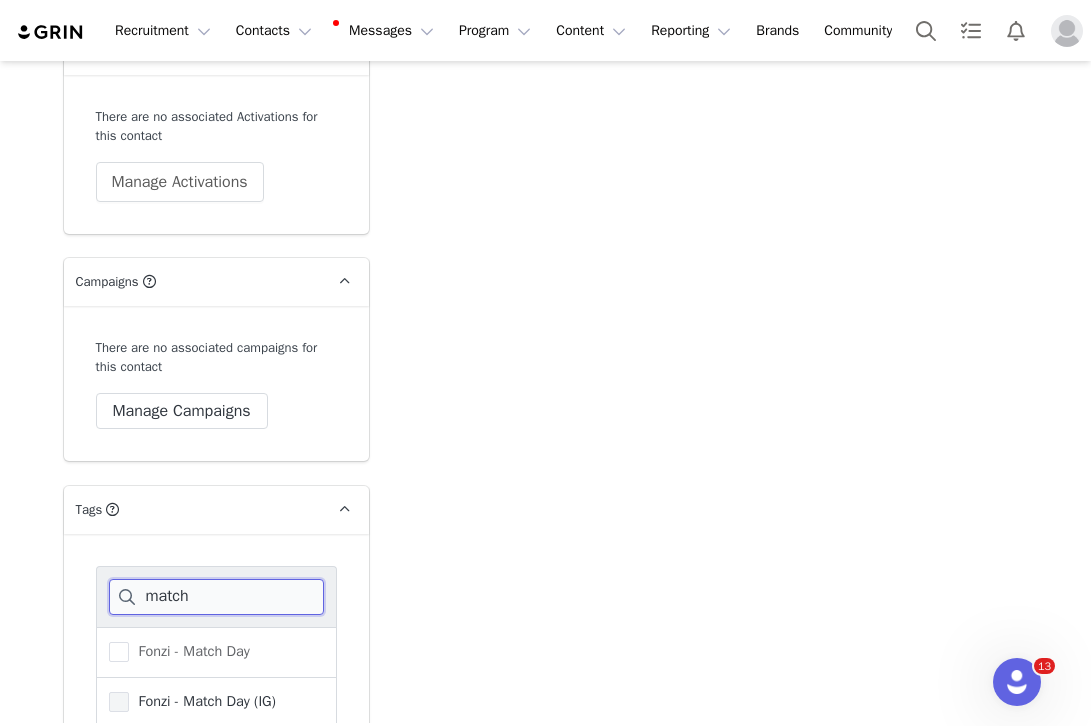 type on "match" 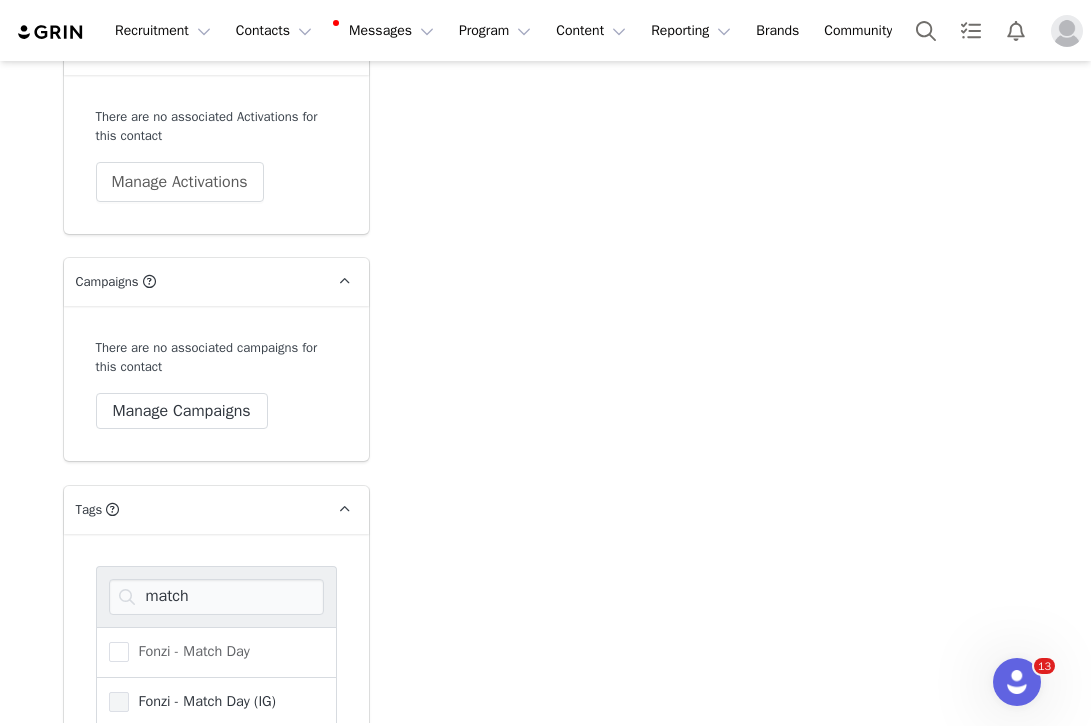 click on "Fonzi - Match Day (IG)" at bounding box center (202, 701) 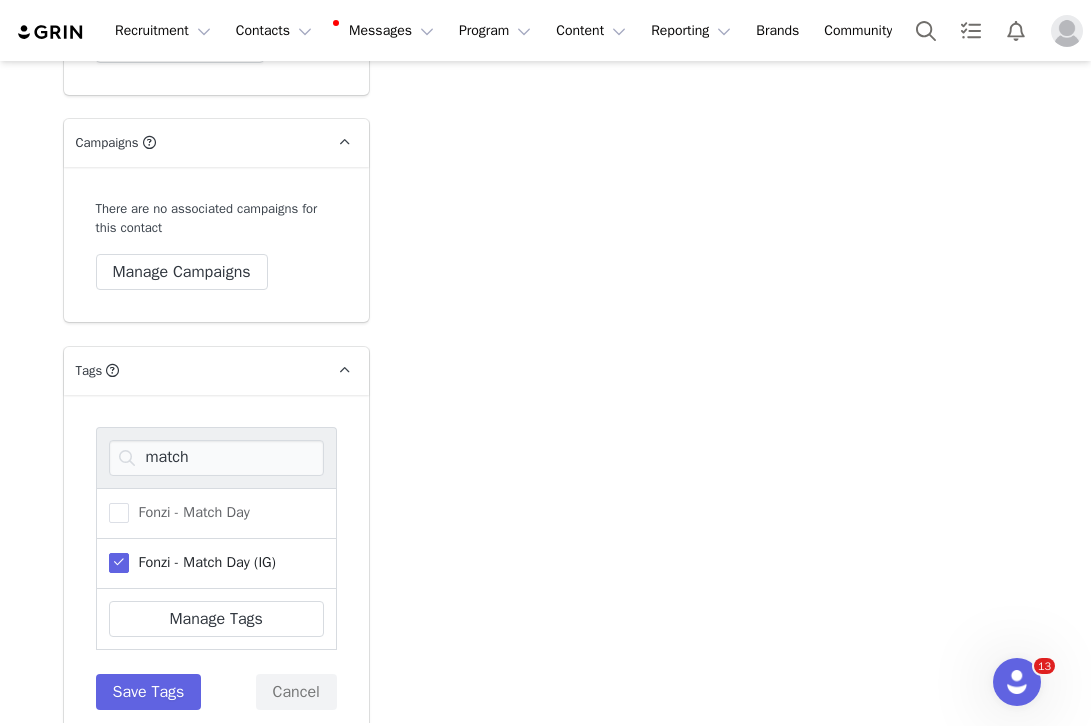scroll, scrollTop: 2977, scrollLeft: 0, axis: vertical 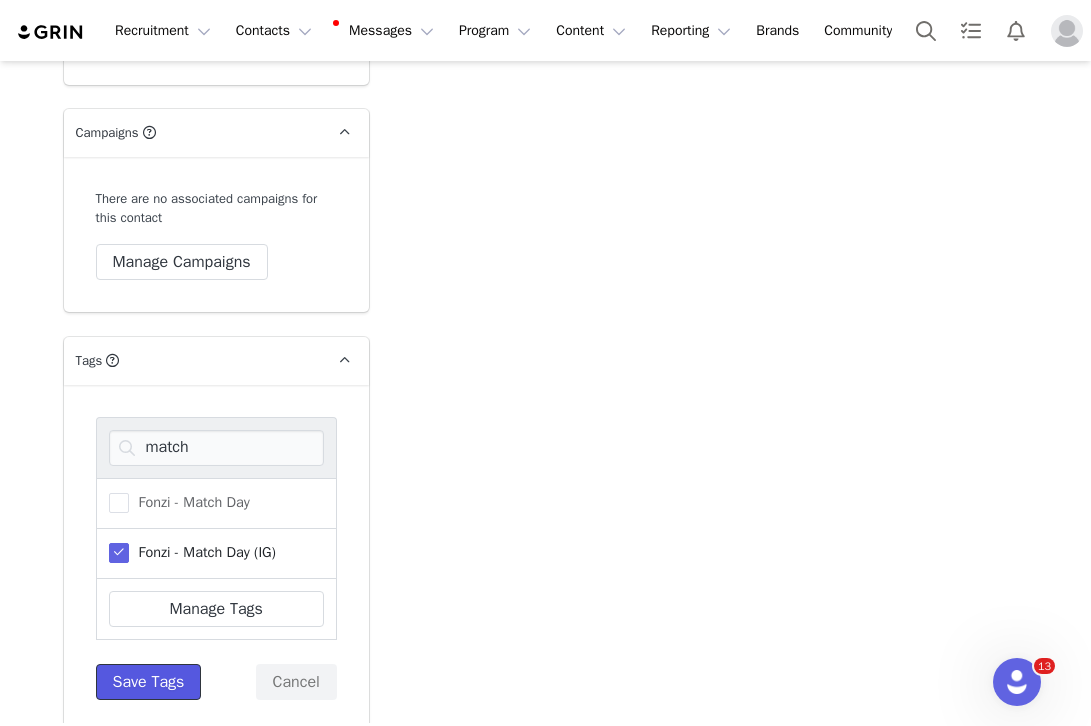click on "Save Tags" at bounding box center [149, 682] 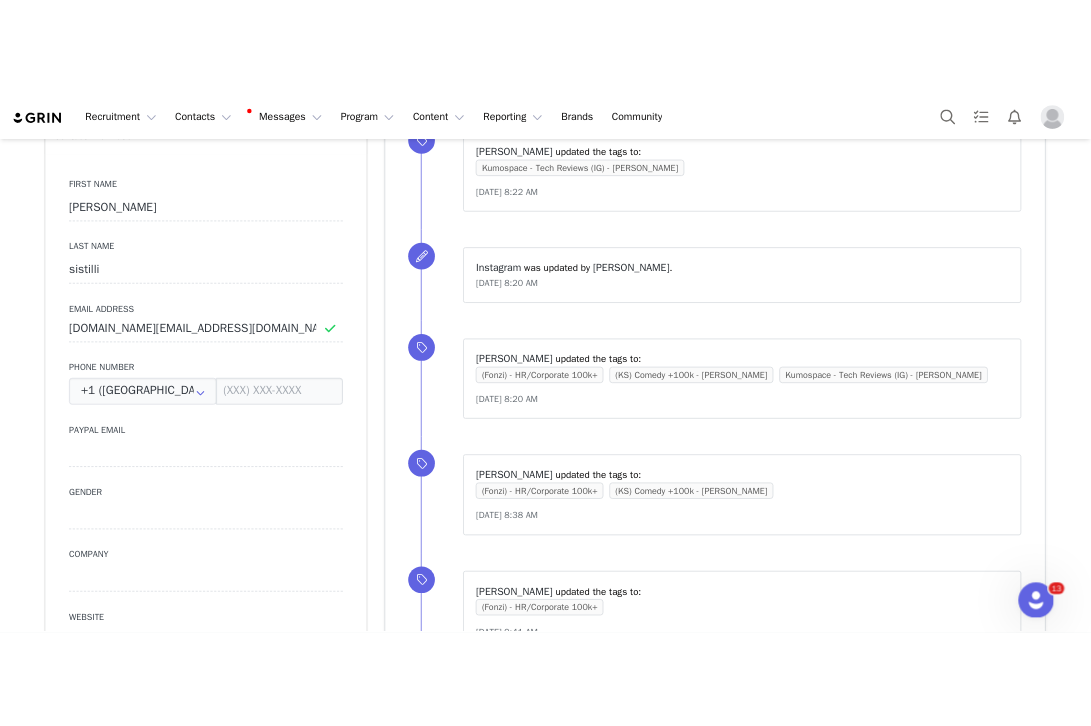 scroll, scrollTop: 752, scrollLeft: 0, axis: vertical 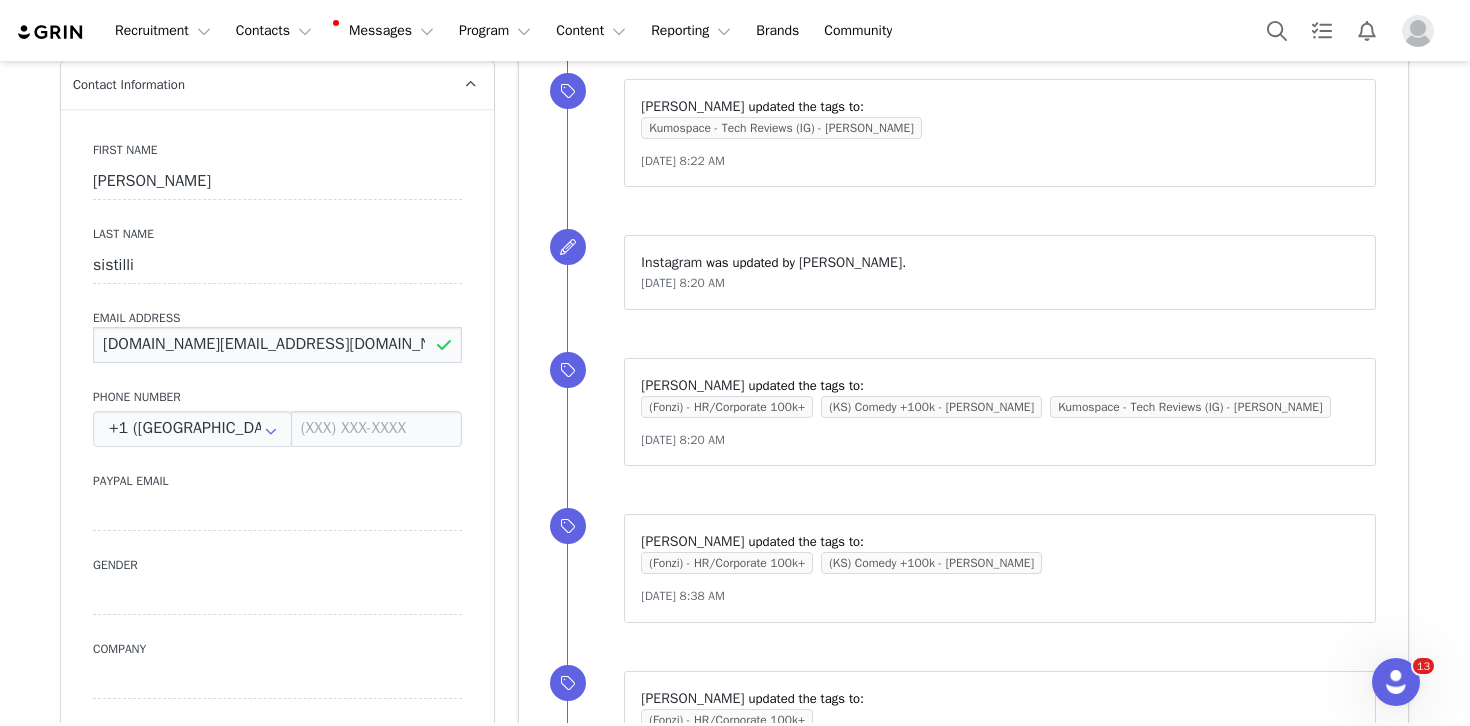 click on "[DOMAIN_NAME][EMAIL_ADDRESS][DOMAIN_NAME]" at bounding box center (277, 345) 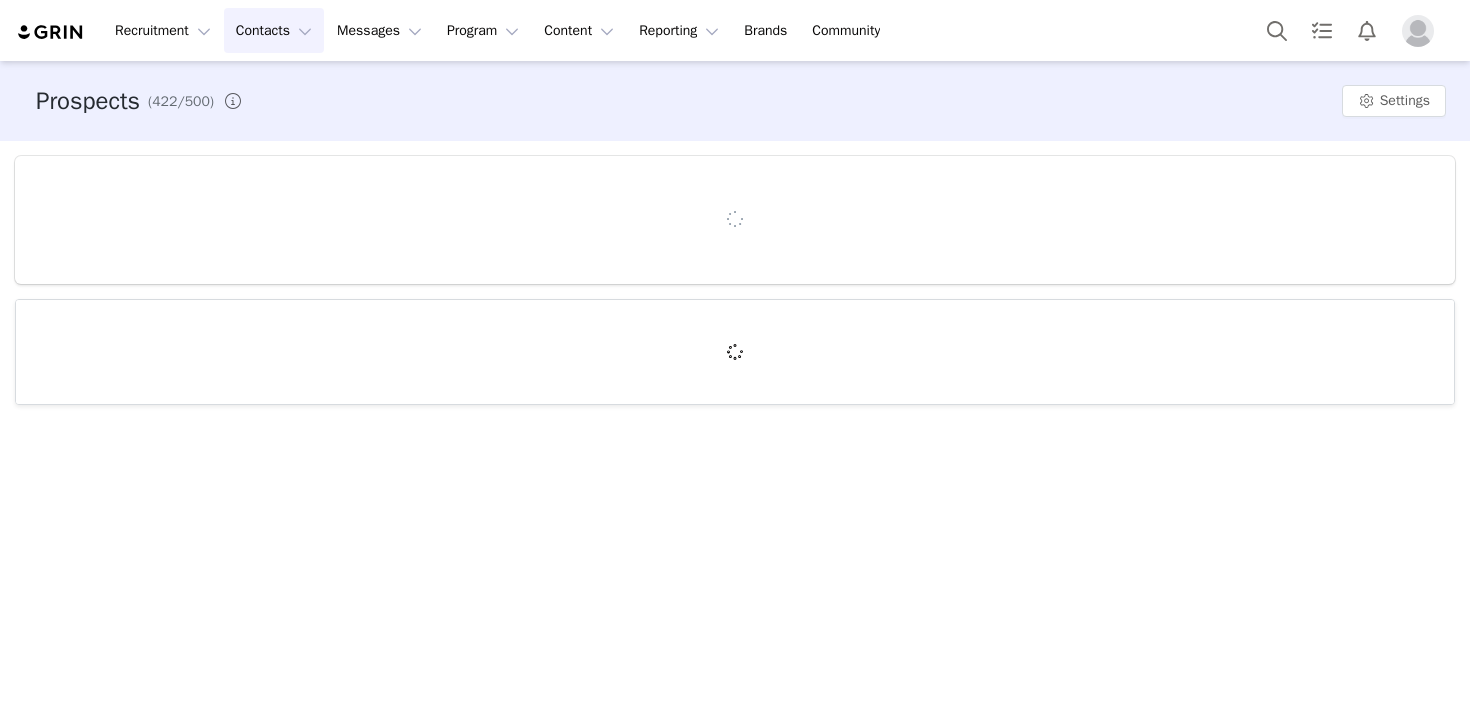 scroll, scrollTop: 0, scrollLeft: 0, axis: both 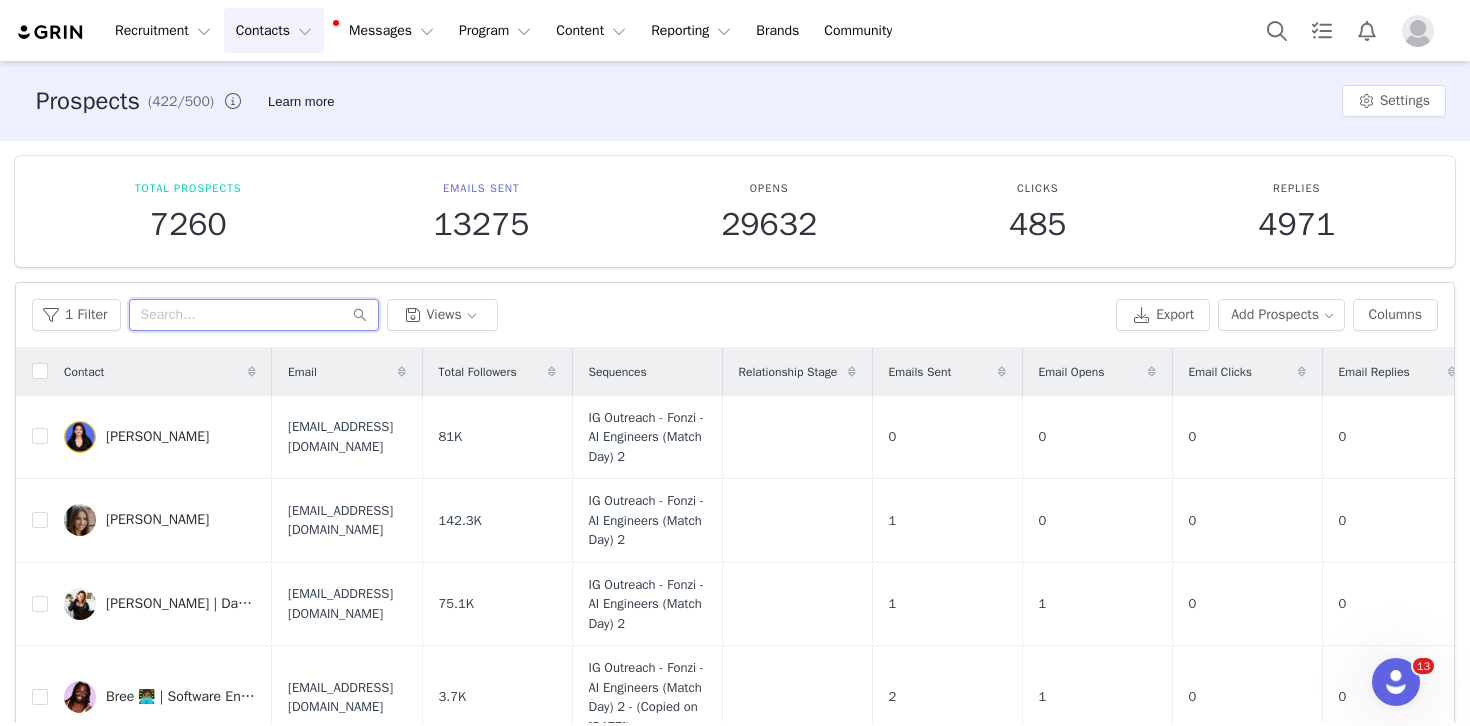 click at bounding box center (254, 315) 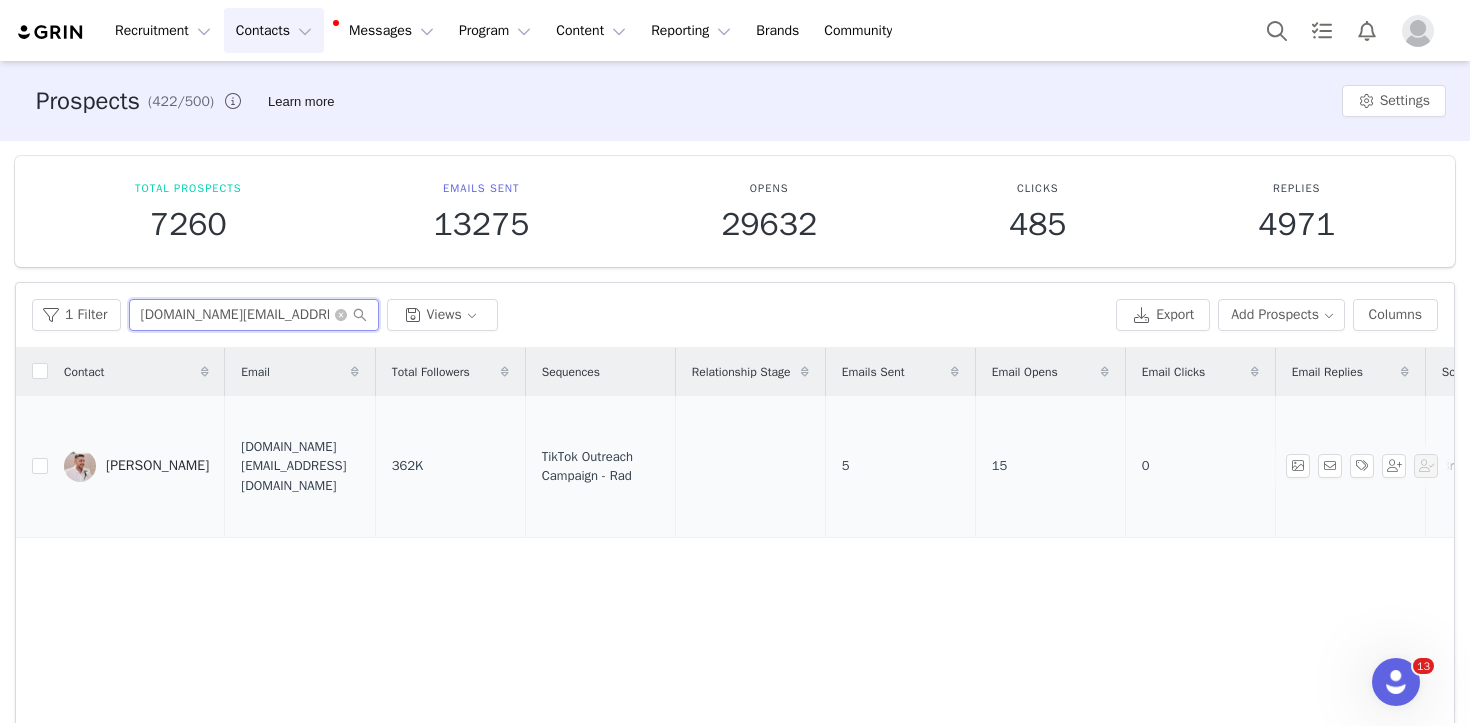 type on "[DOMAIN_NAME][EMAIL_ADDRESS][DOMAIN_NAME]" 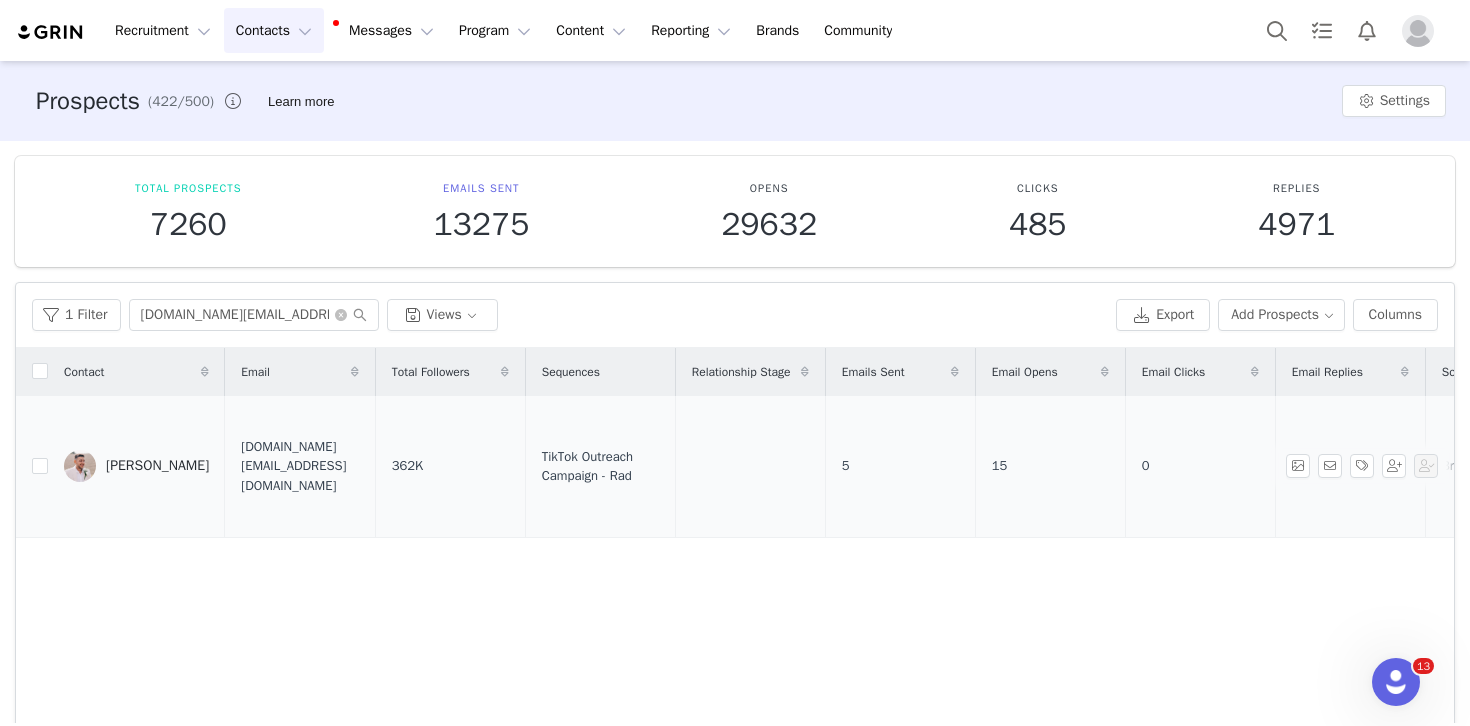 click on "[PERSON_NAME]" at bounding box center [136, 467] 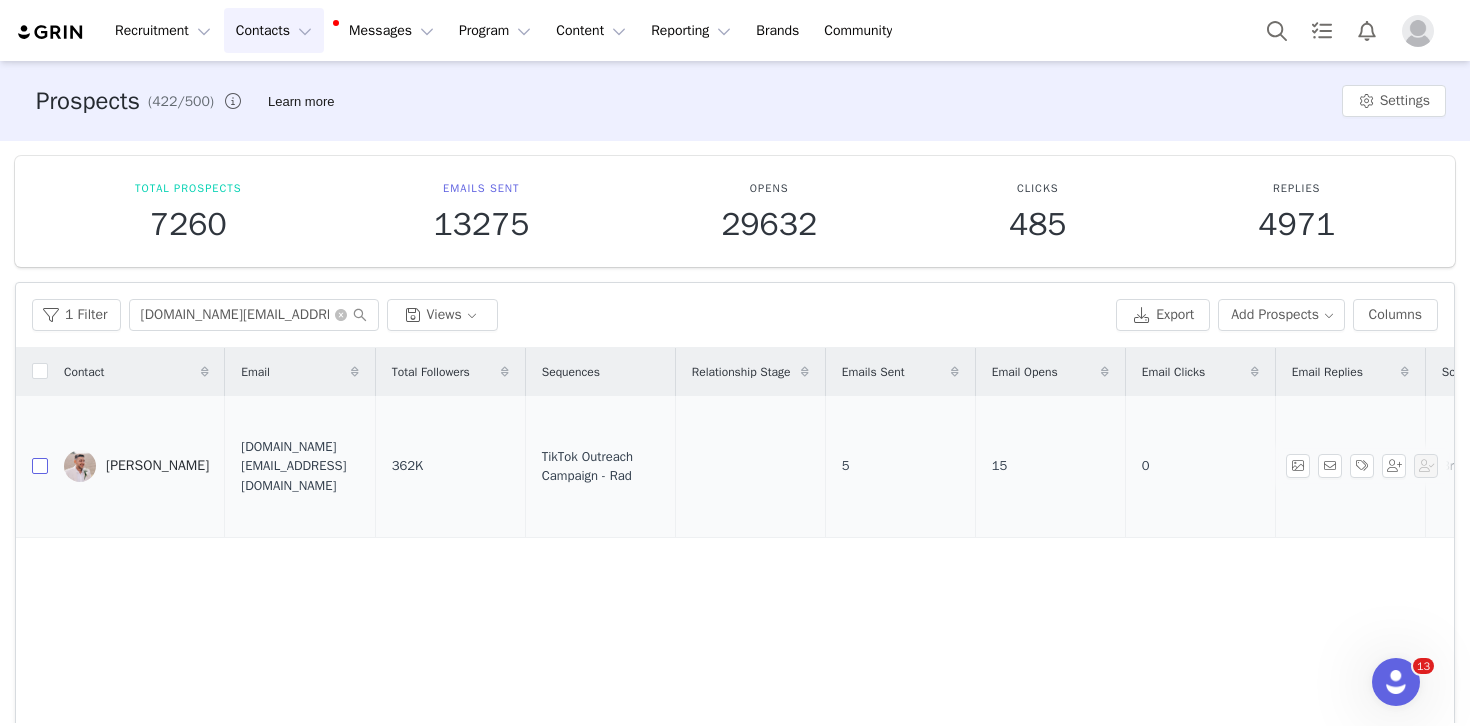 click at bounding box center (40, 466) 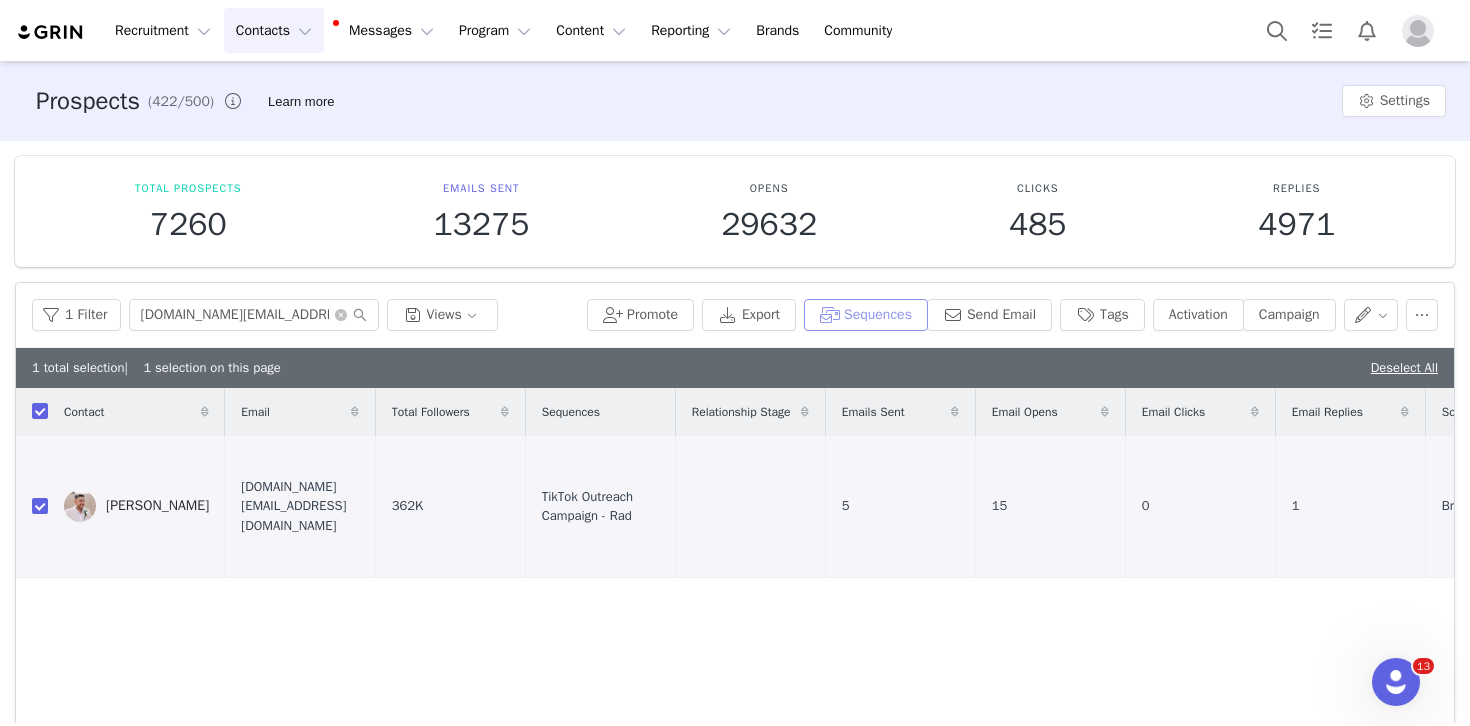 click on "Sequences" at bounding box center (866, 315) 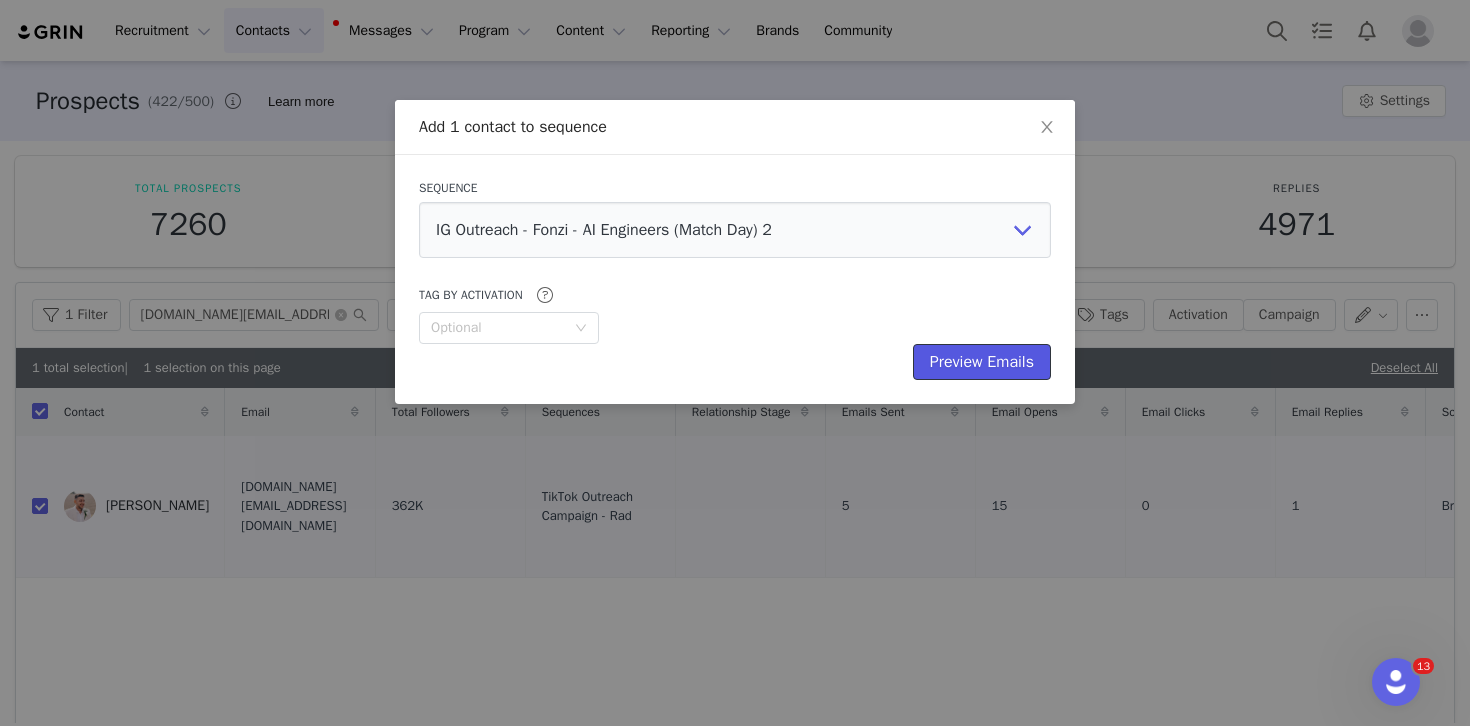 click on "Preview Emails" at bounding box center (982, 362) 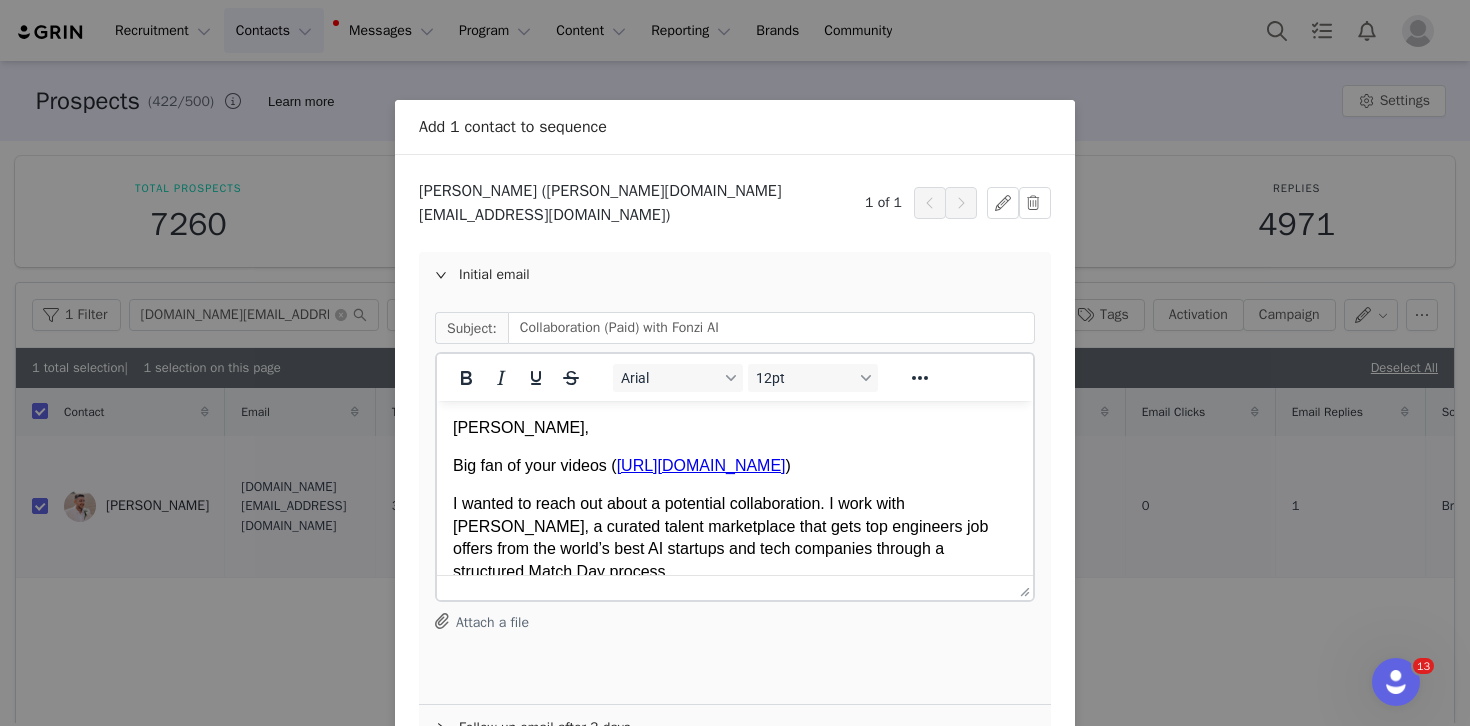 scroll, scrollTop: 0, scrollLeft: 0, axis: both 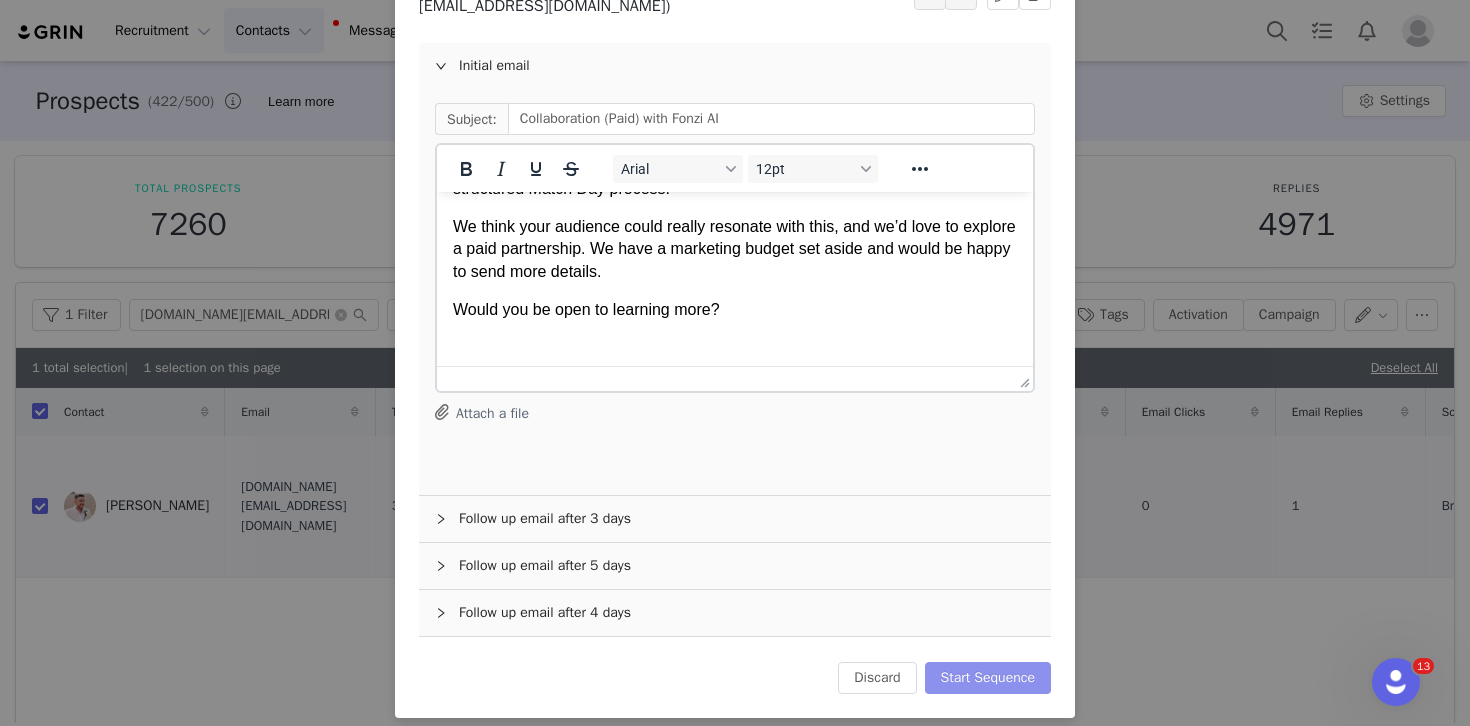click on "Start Sequence" at bounding box center (988, 678) 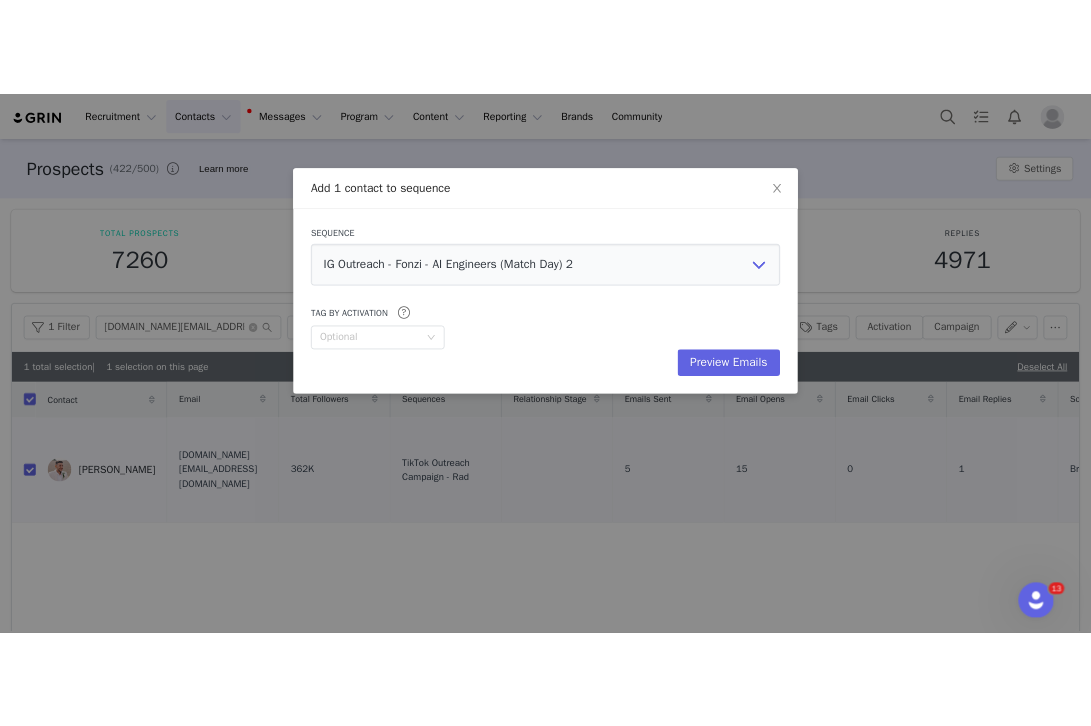 scroll, scrollTop: 0, scrollLeft: 0, axis: both 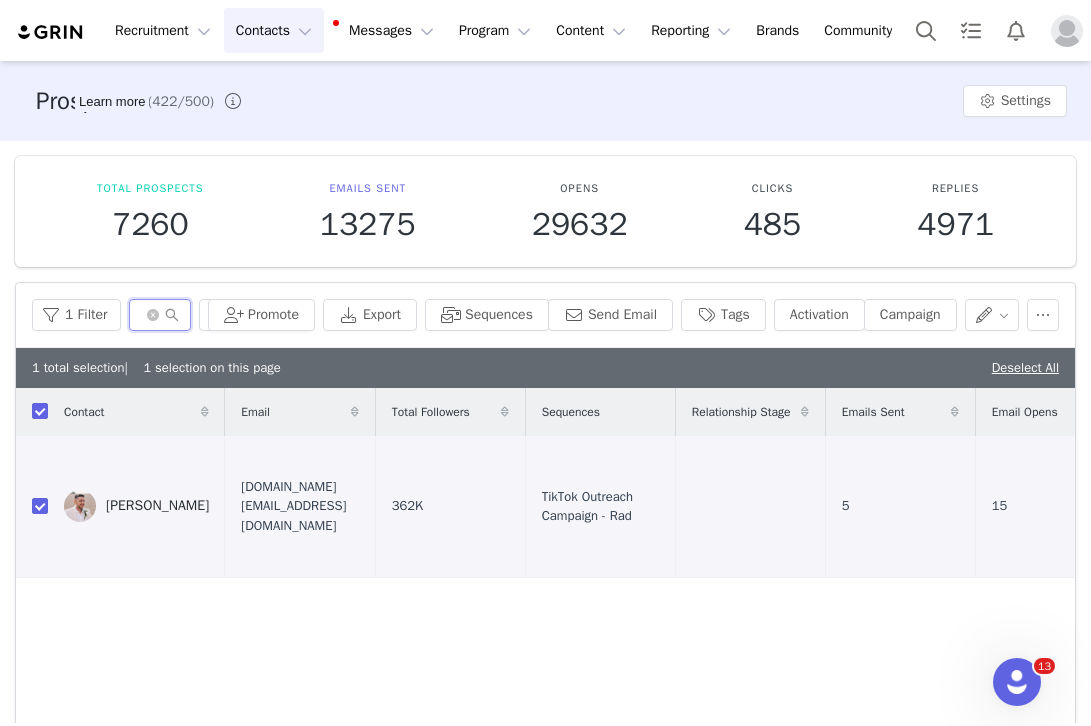 click on "[DOMAIN_NAME][EMAIL_ADDRESS][DOMAIN_NAME]" at bounding box center [160, 315] 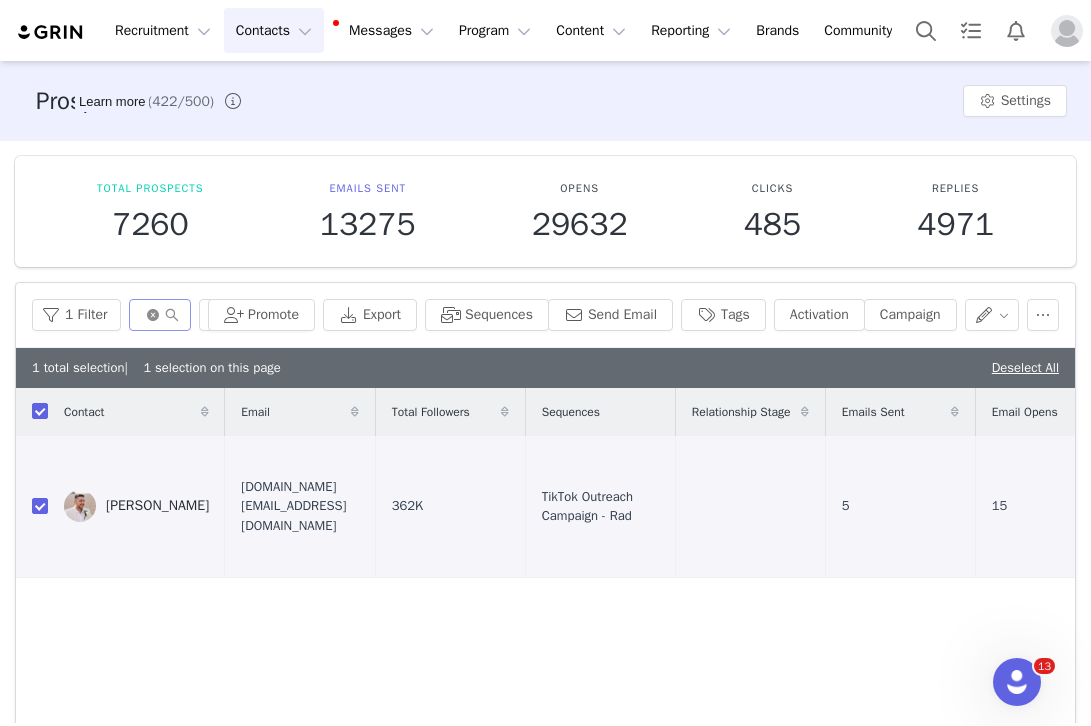 click 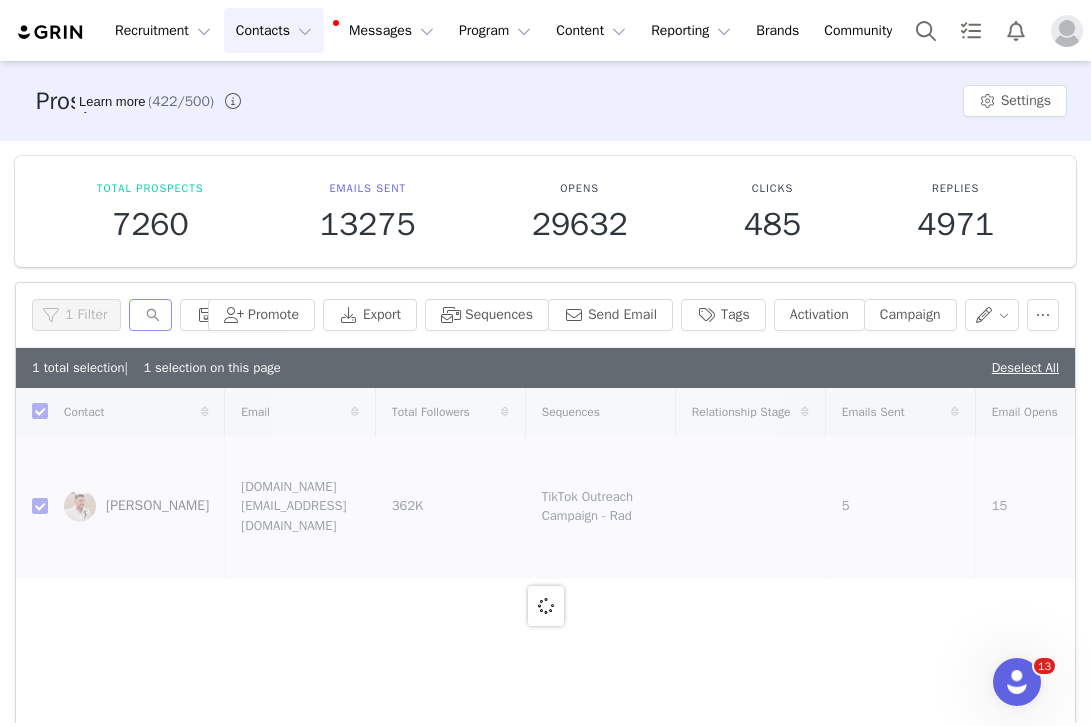 checkbox on "false" 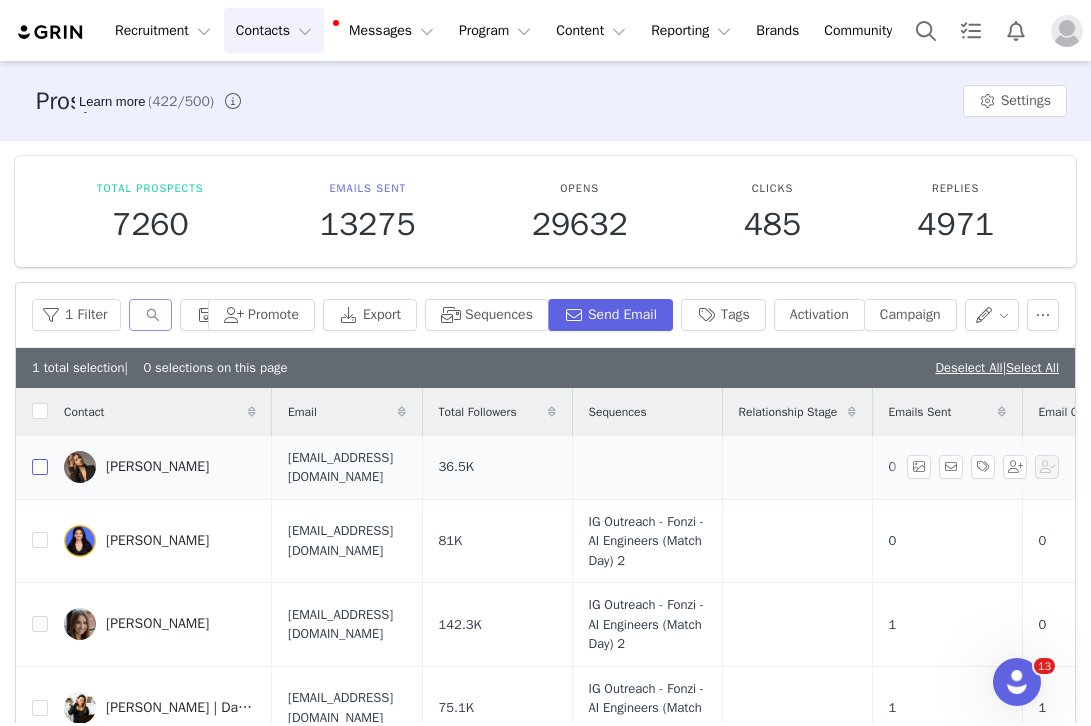 click at bounding box center (40, 467) 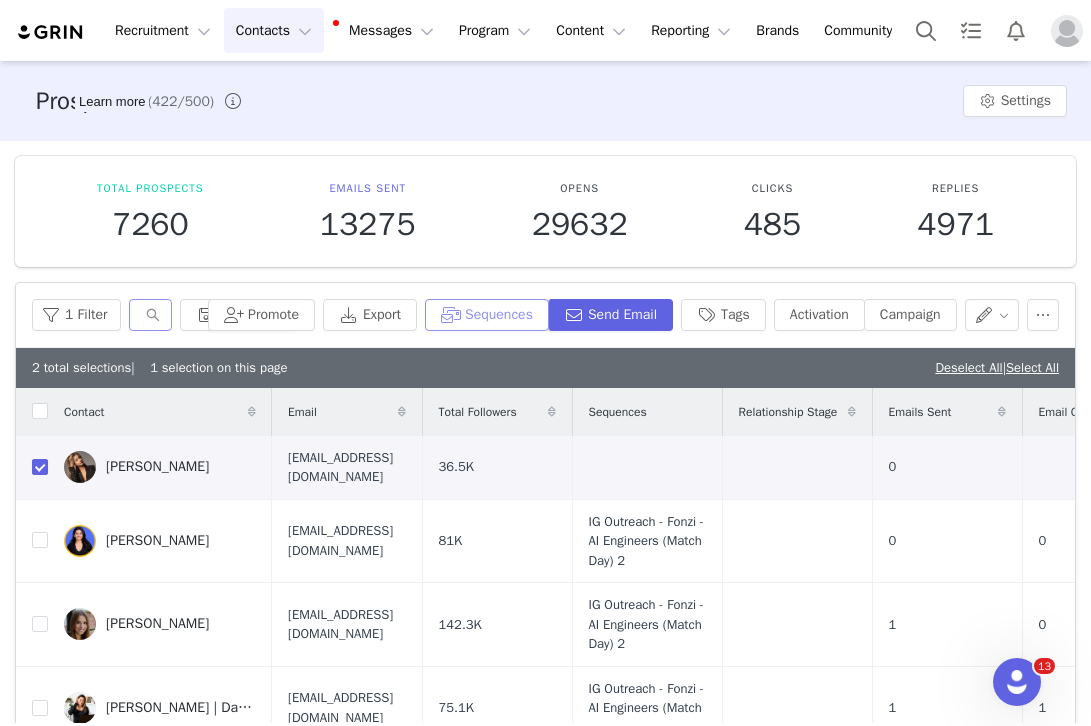 click on "Sequences" at bounding box center (487, 315) 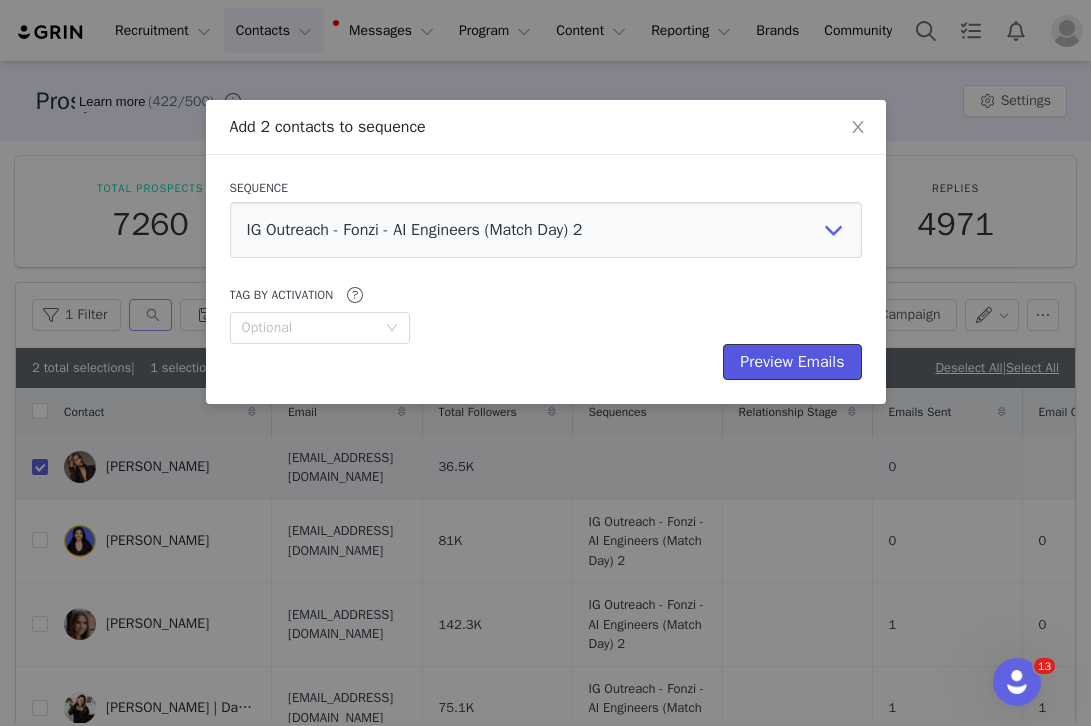 click on "Preview Emails" at bounding box center [792, 362] 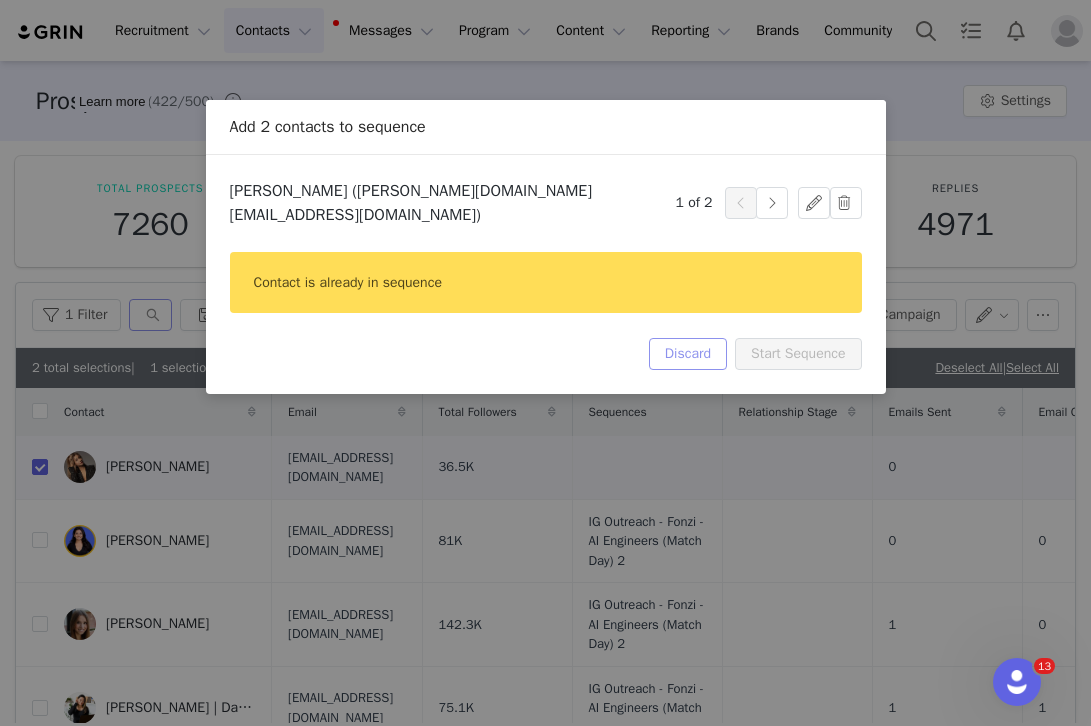 click on "Discard" at bounding box center (688, 354) 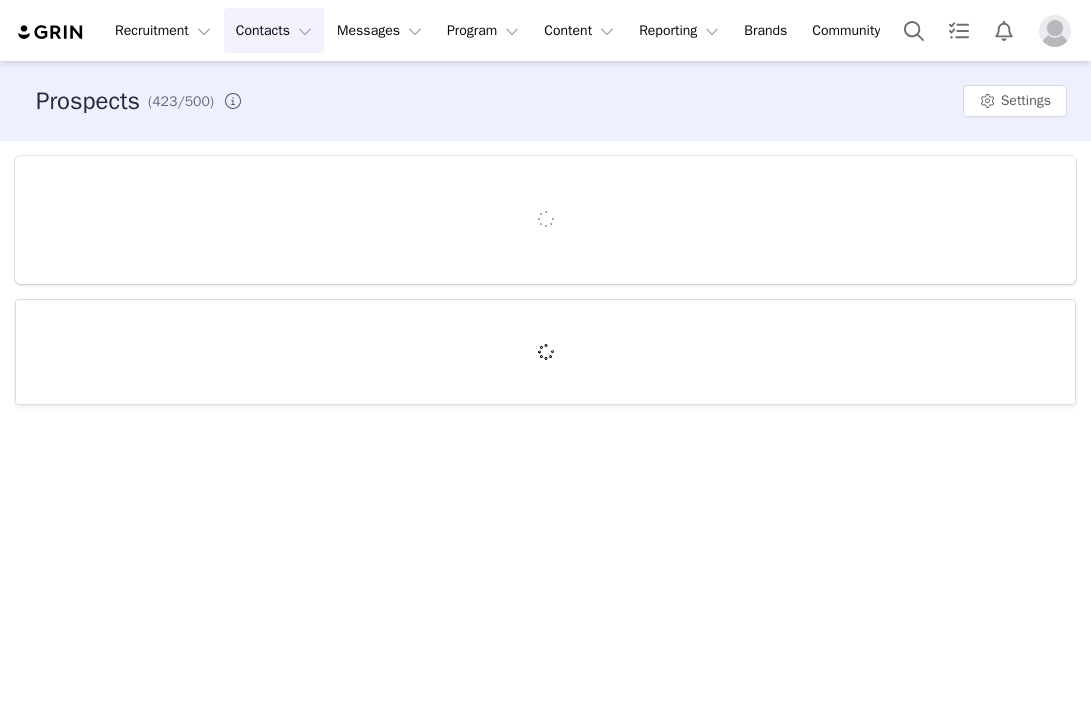 scroll, scrollTop: 0, scrollLeft: 0, axis: both 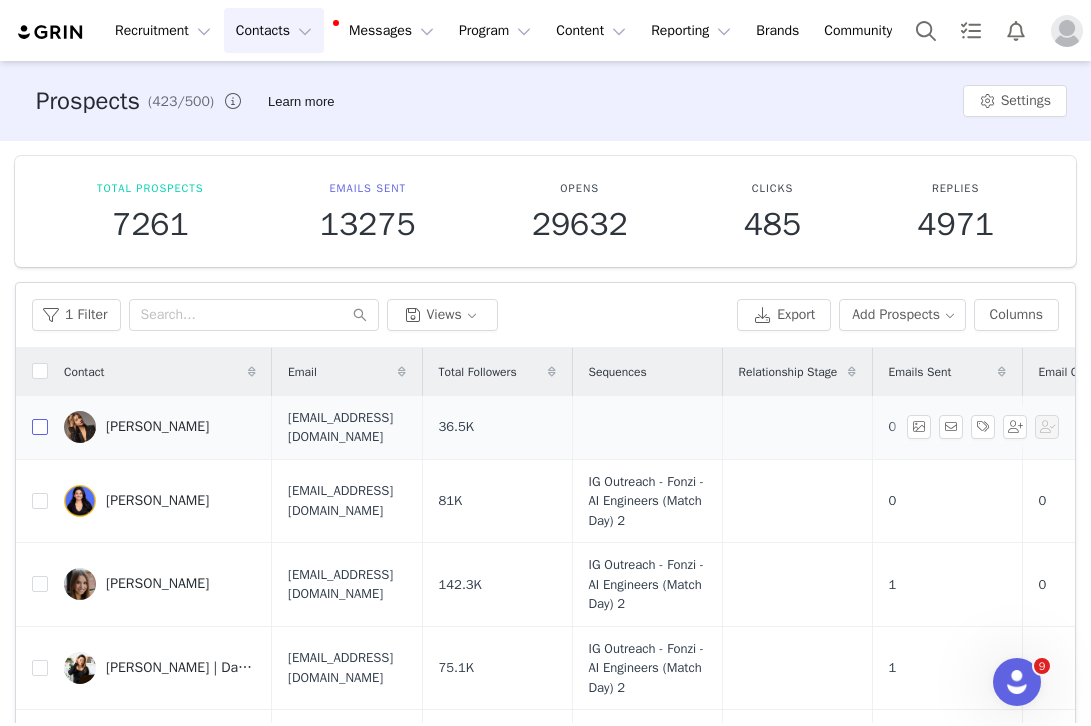 click at bounding box center [40, 427] 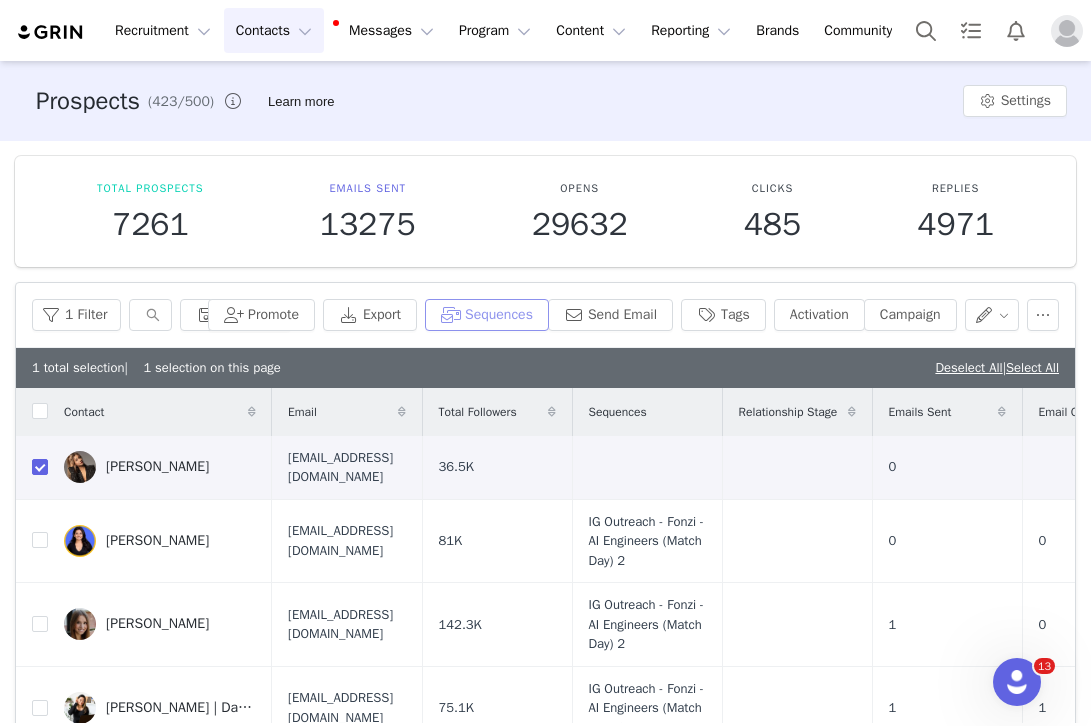 click on "Sequences" at bounding box center [487, 315] 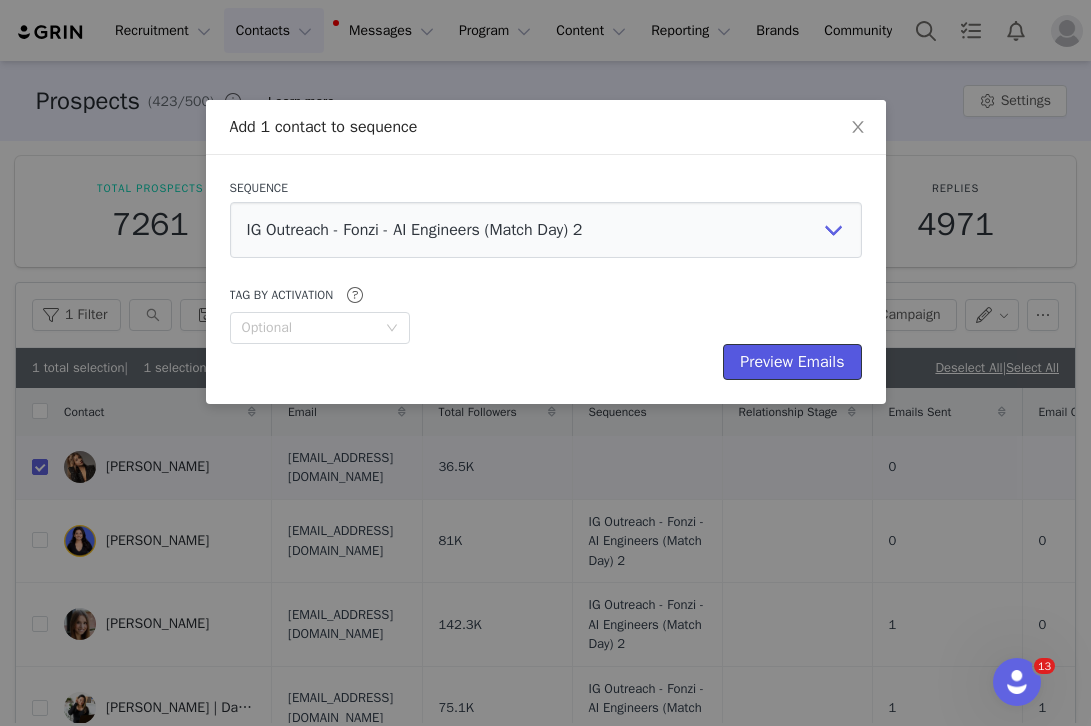 click on "Preview Emails" at bounding box center (792, 362) 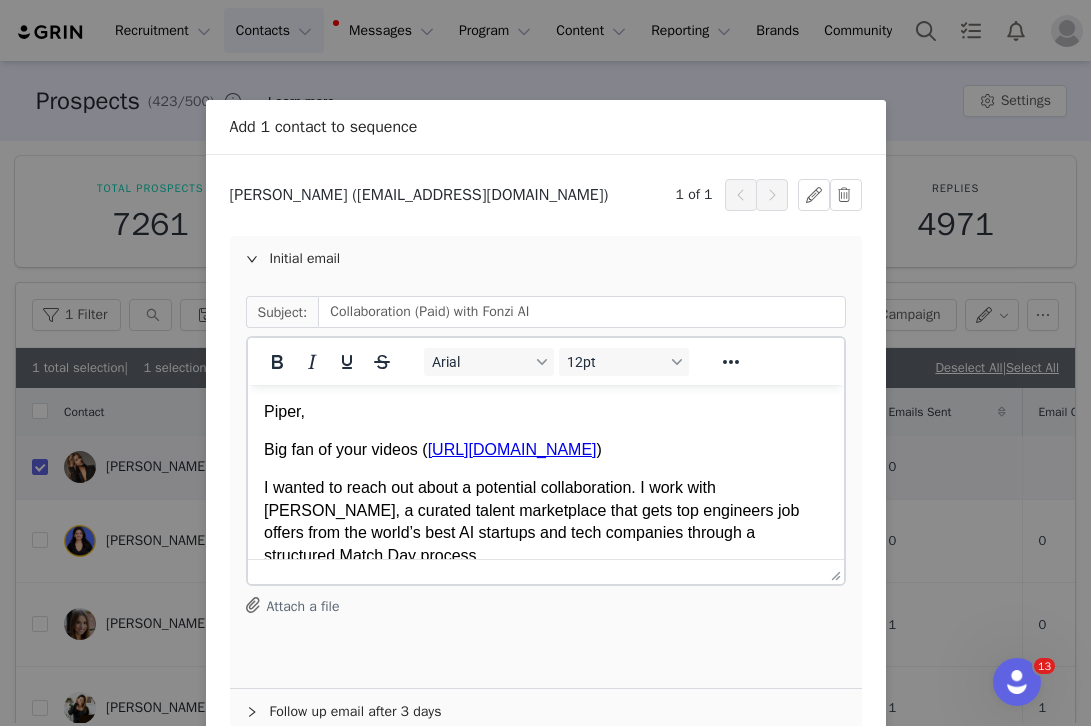 scroll, scrollTop: 0, scrollLeft: 0, axis: both 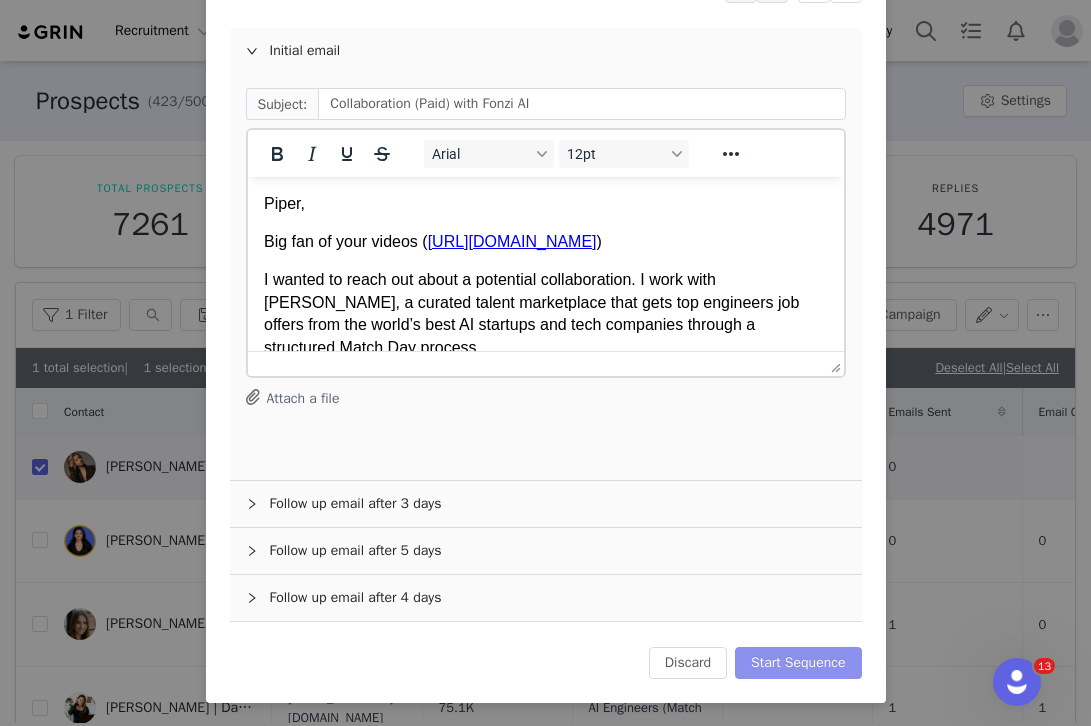 click on "Start Sequence" at bounding box center (798, 663) 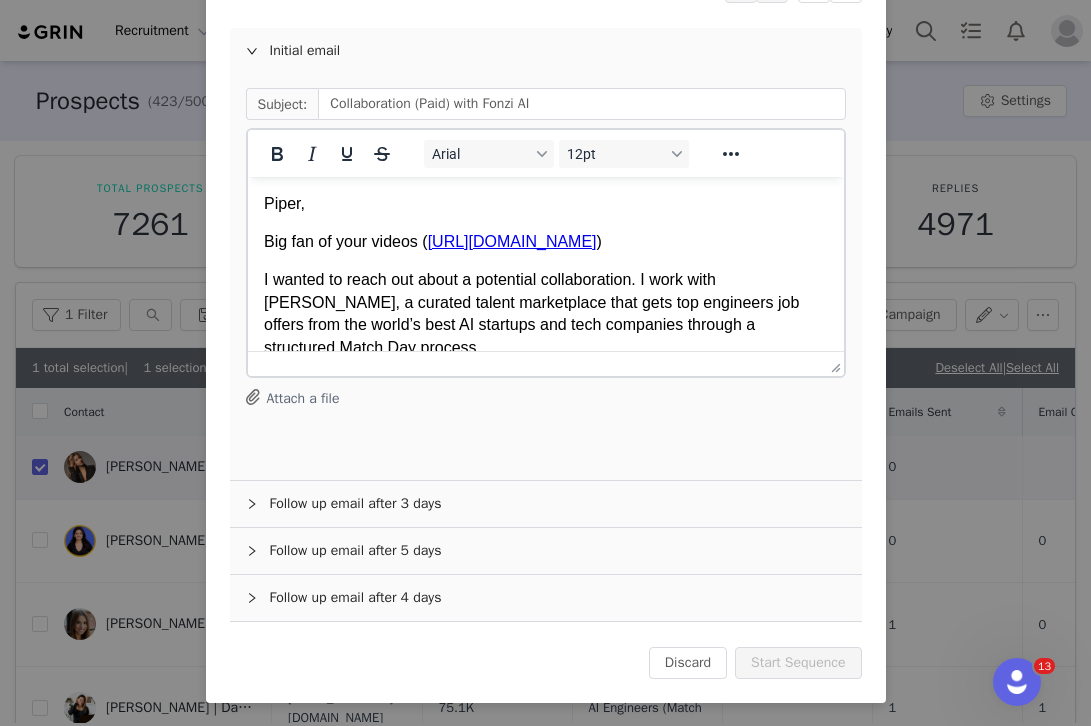 scroll, scrollTop: 0, scrollLeft: 0, axis: both 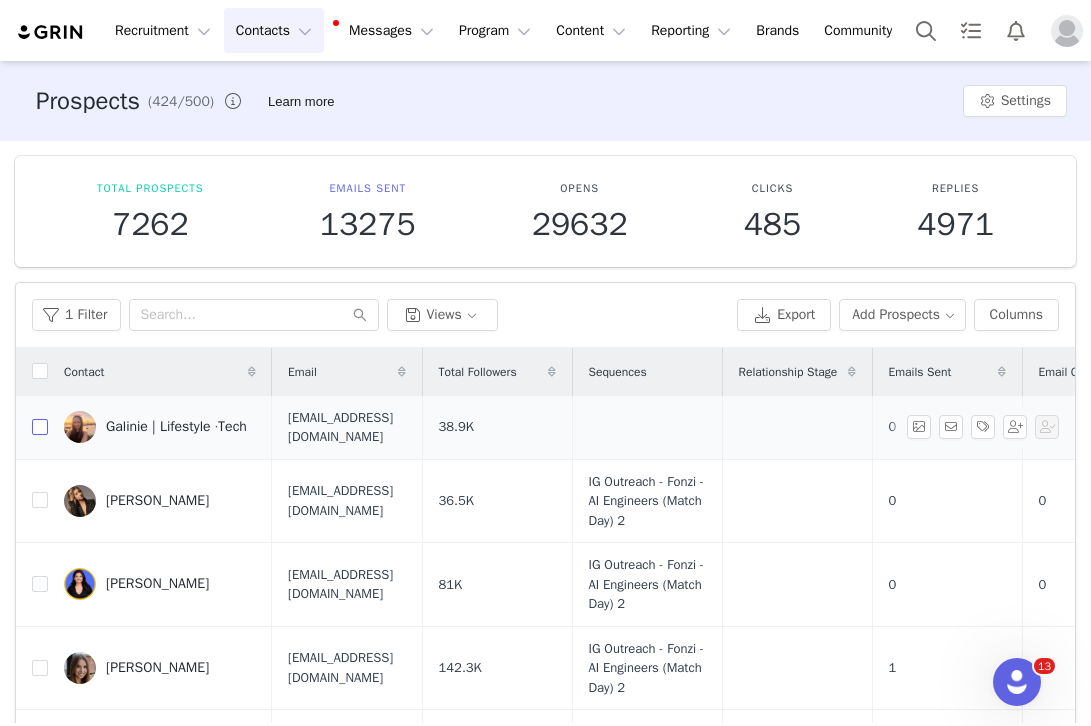 click at bounding box center [40, 427] 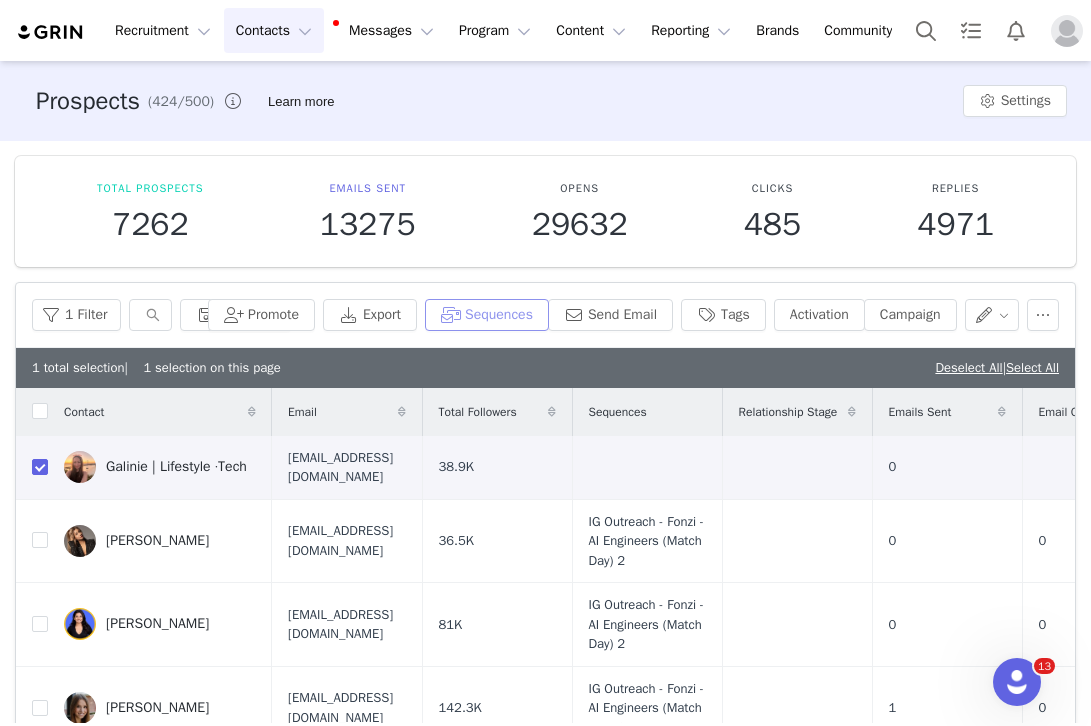click on "Sequences" at bounding box center (487, 315) 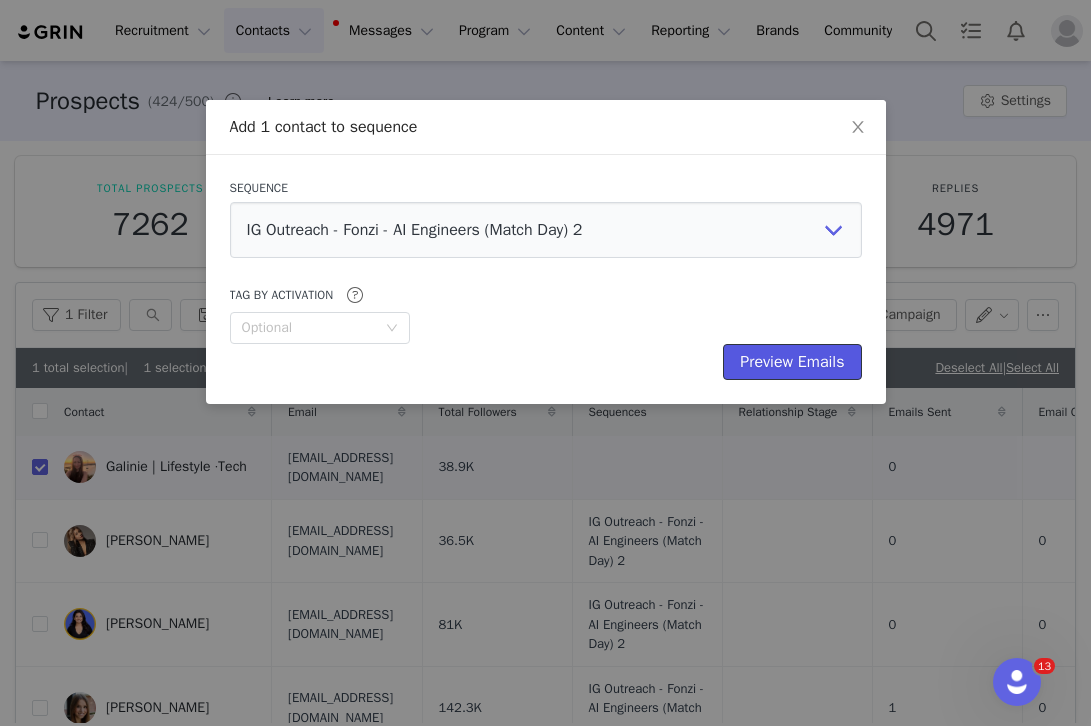 click on "Preview Emails" at bounding box center [792, 362] 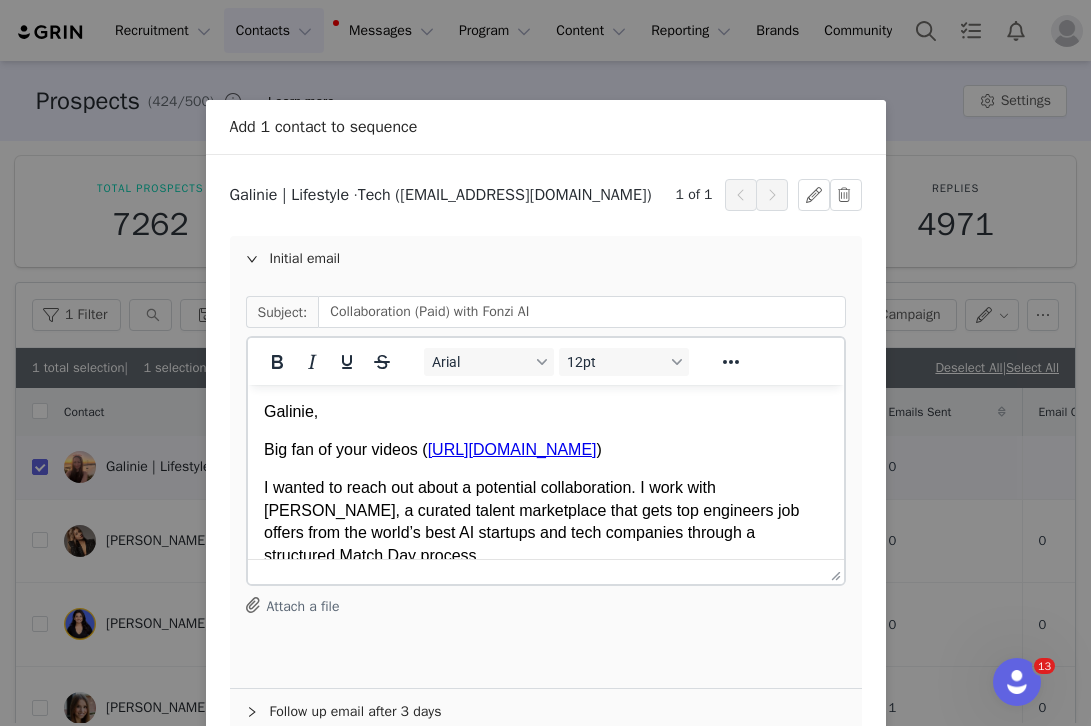 scroll, scrollTop: 0, scrollLeft: 0, axis: both 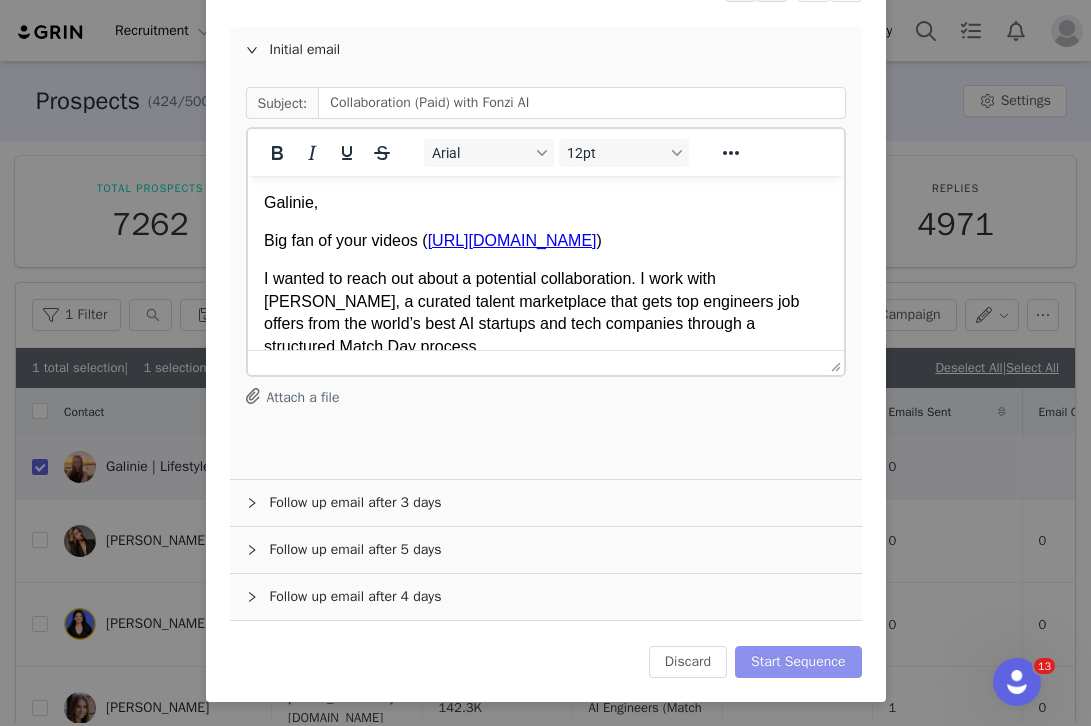 click on "Start Sequence" at bounding box center (798, 662) 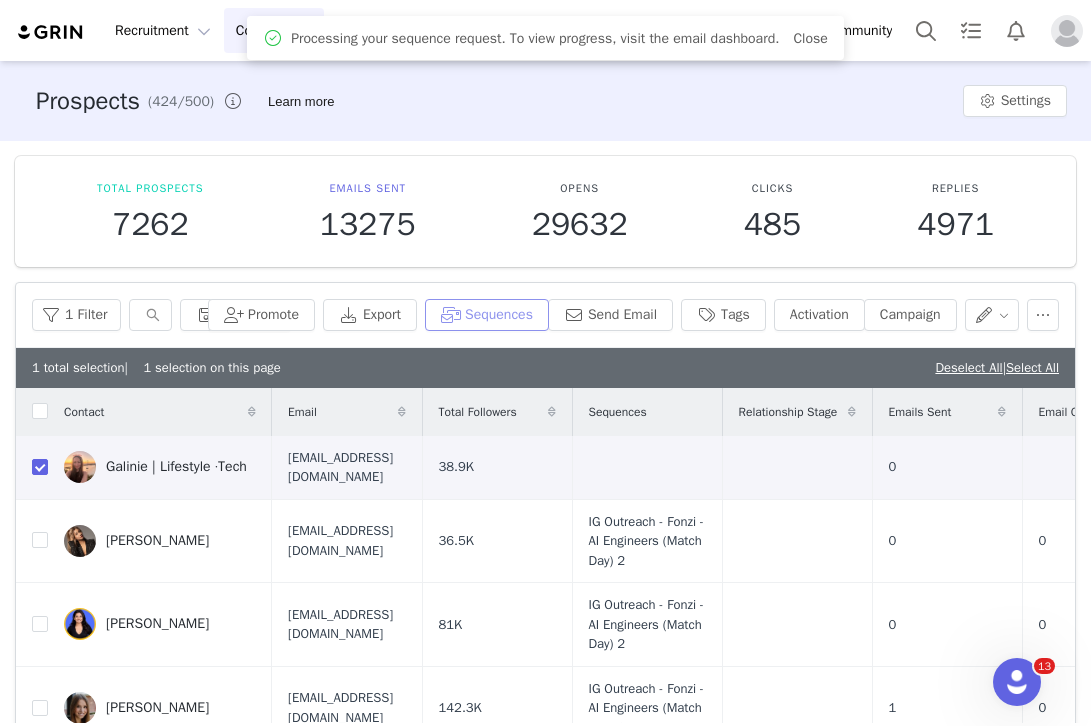 scroll, scrollTop: 0, scrollLeft: 0, axis: both 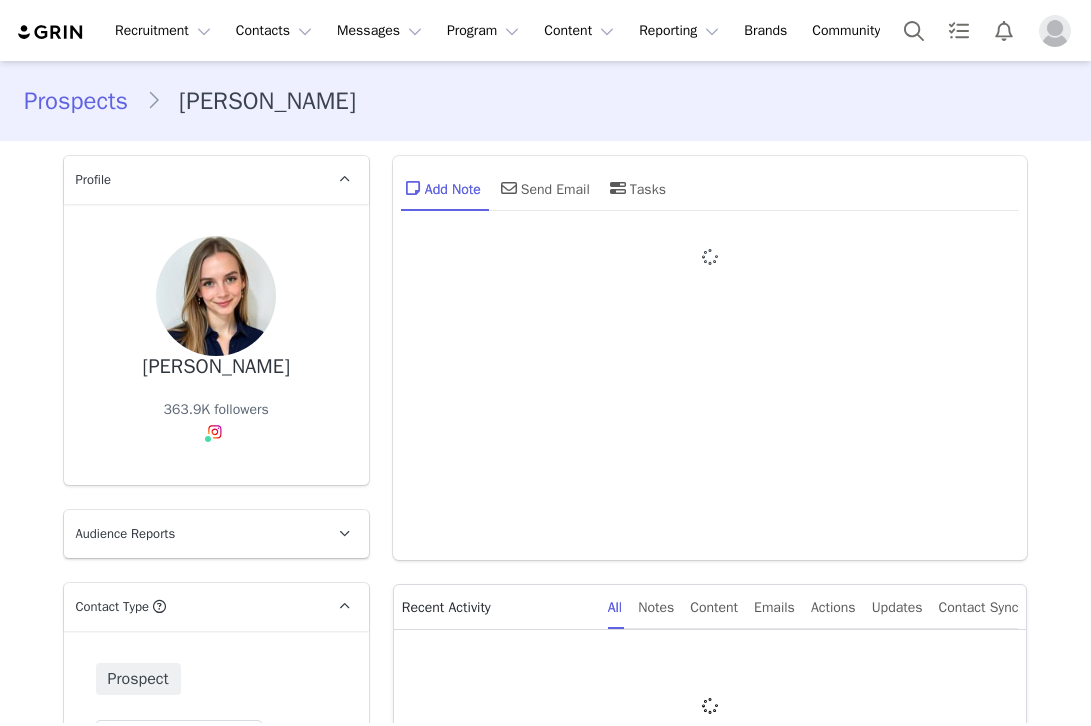 type on "+1 ([GEOGRAPHIC_DATA])" 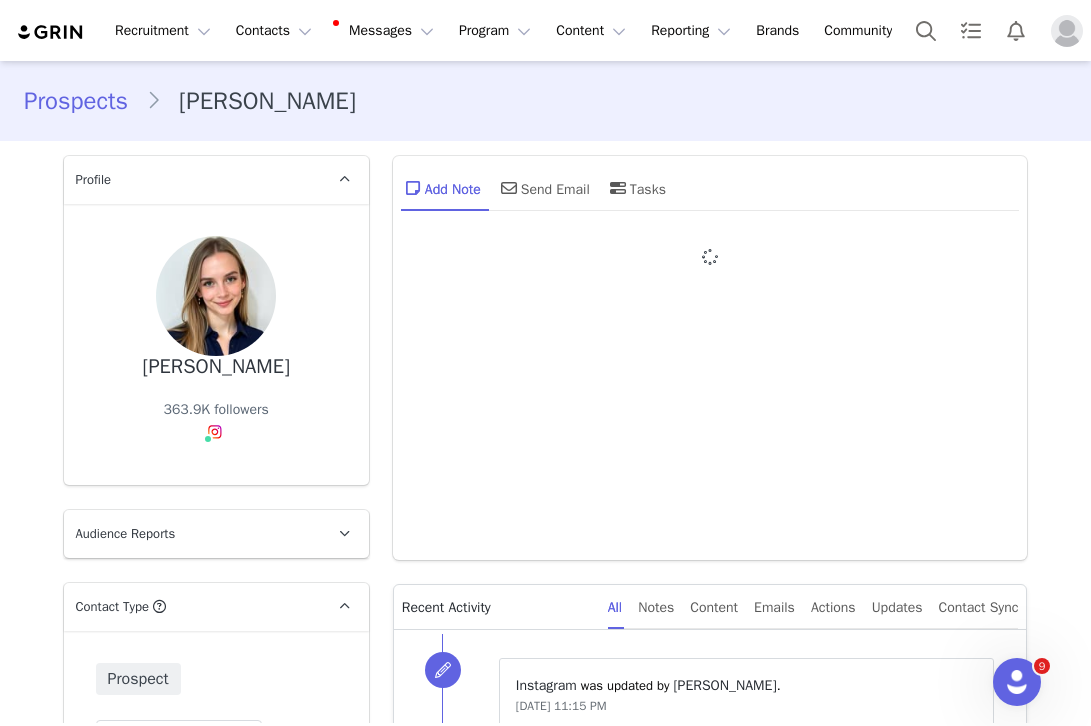 scroll, scrollTop: 0, scrollLeft: 0, axis: both 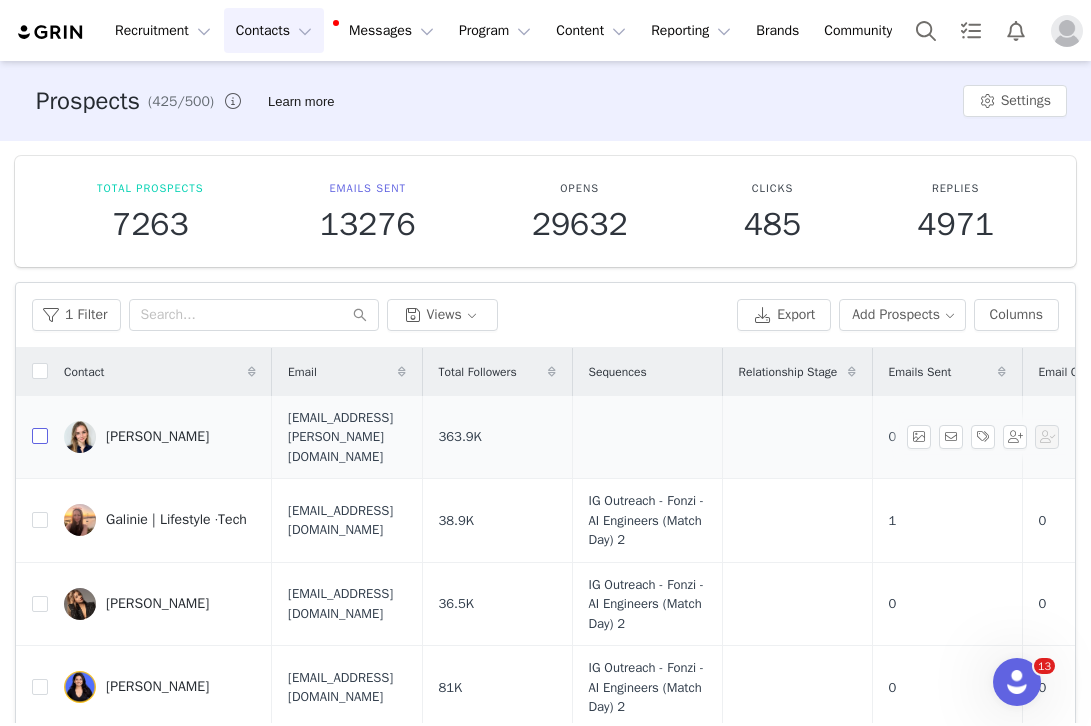 click at bounding box center [40, 436] 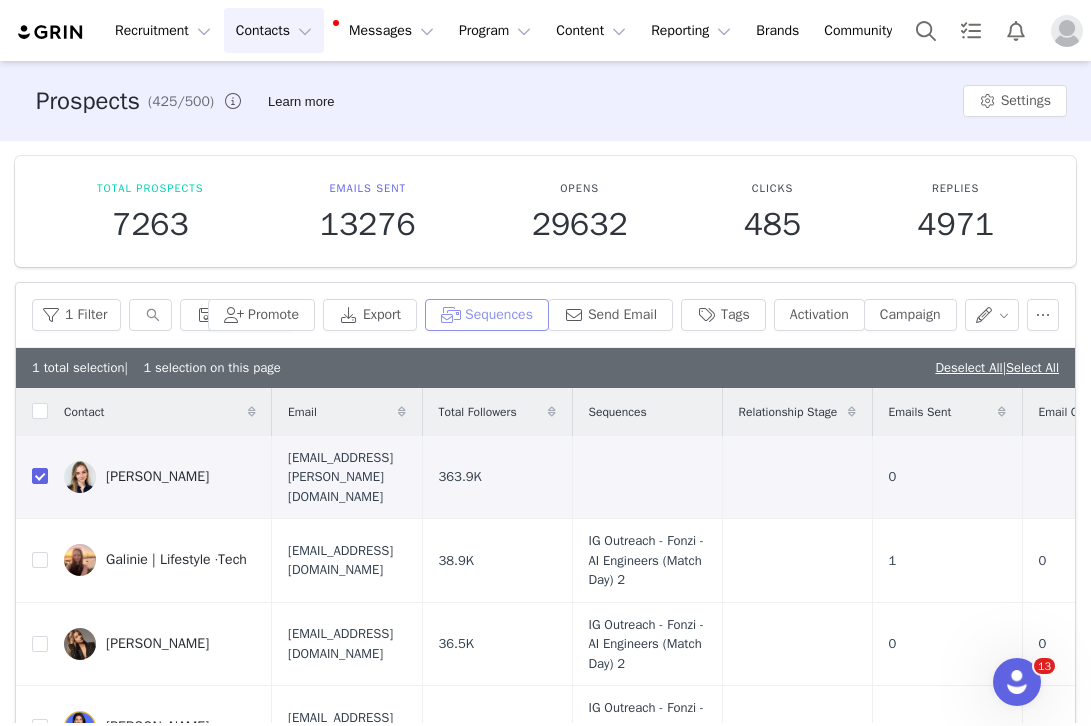 click on "Sequences" at bounding box center [487, 315] 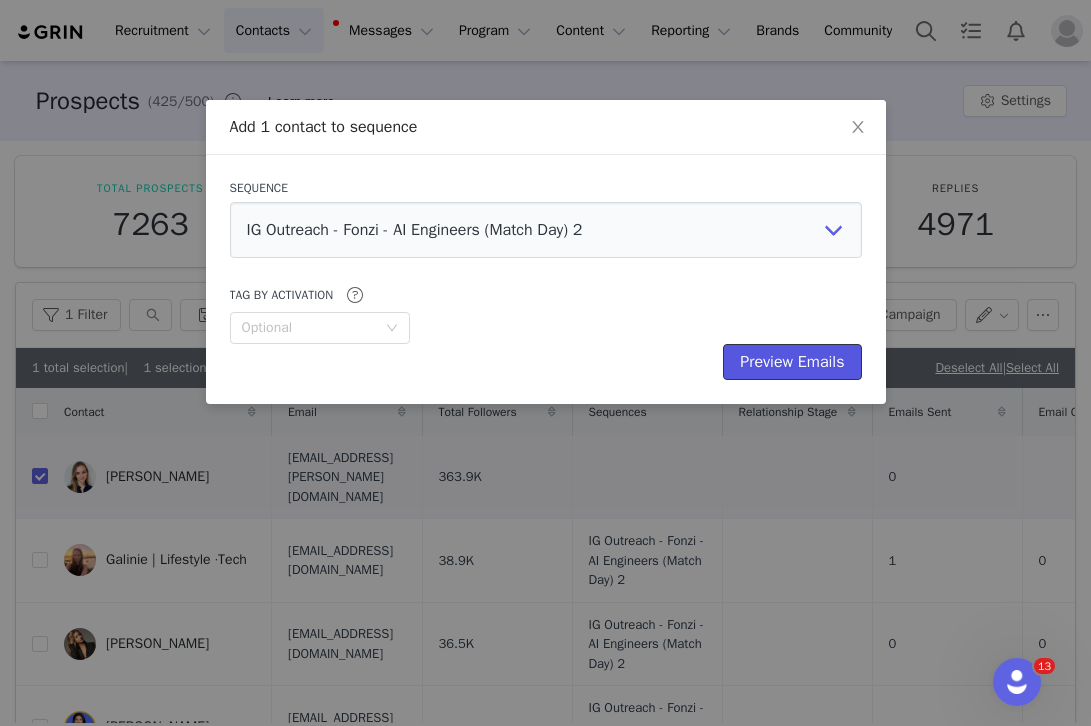 click on "Preview Emails" at bounding box center [792, 362] 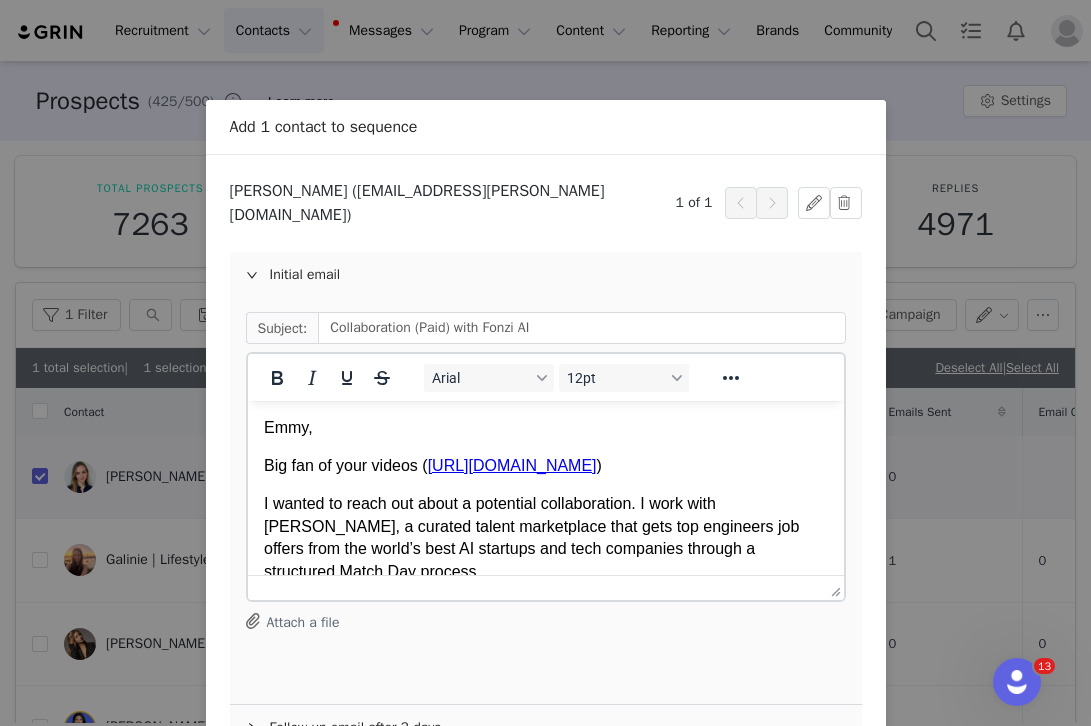 scroll, scrollTop: 0, scrollLeft: 0, axis: both 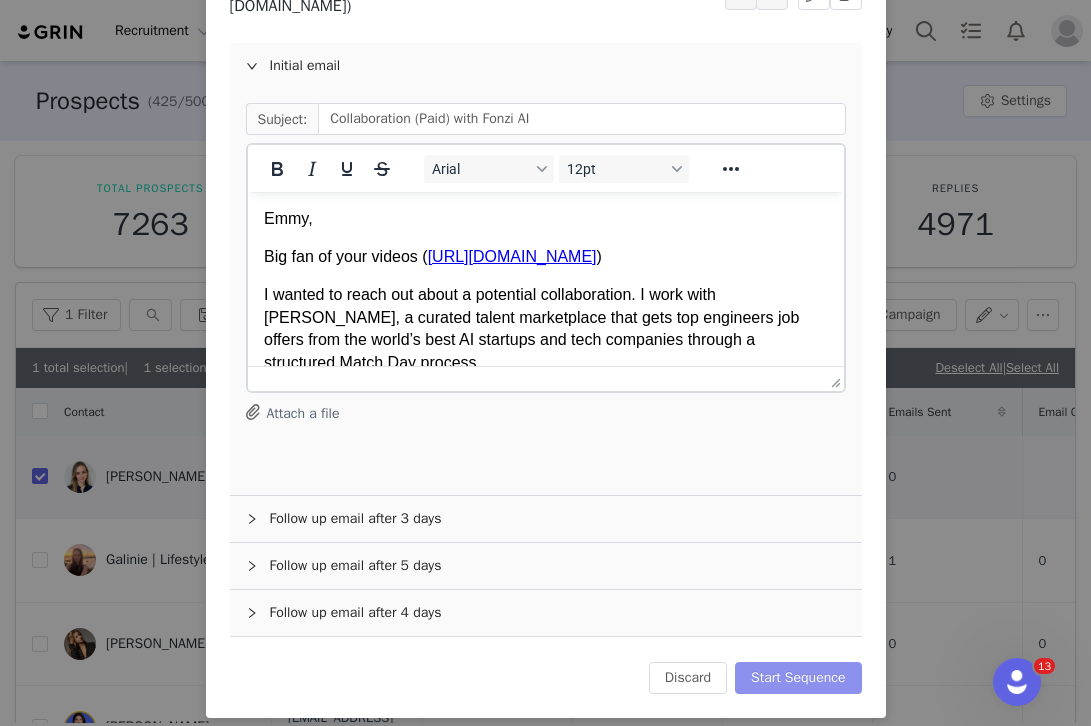 click on "Start Sequence" at bounding box center (798, 678) 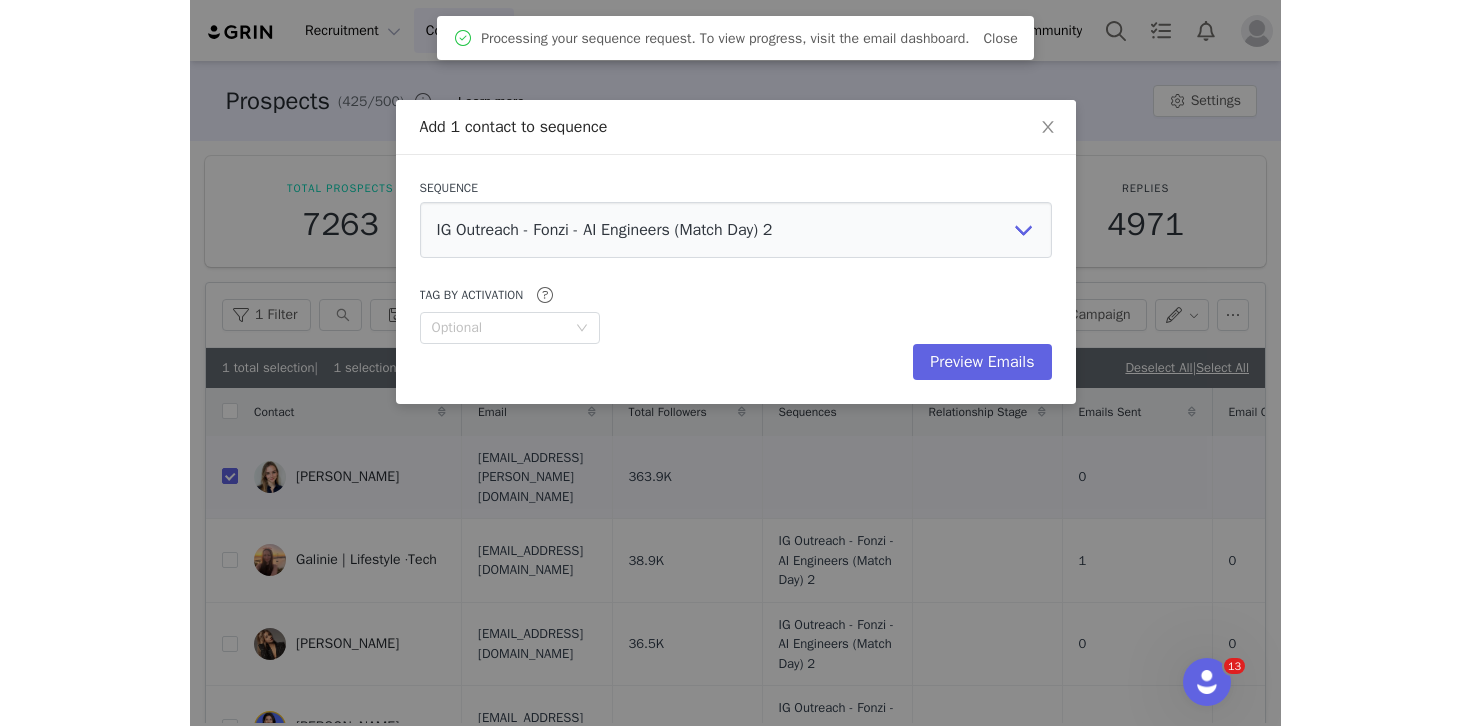 scroll, scrollTop: 0, scrollLeft: 0, axis: both 